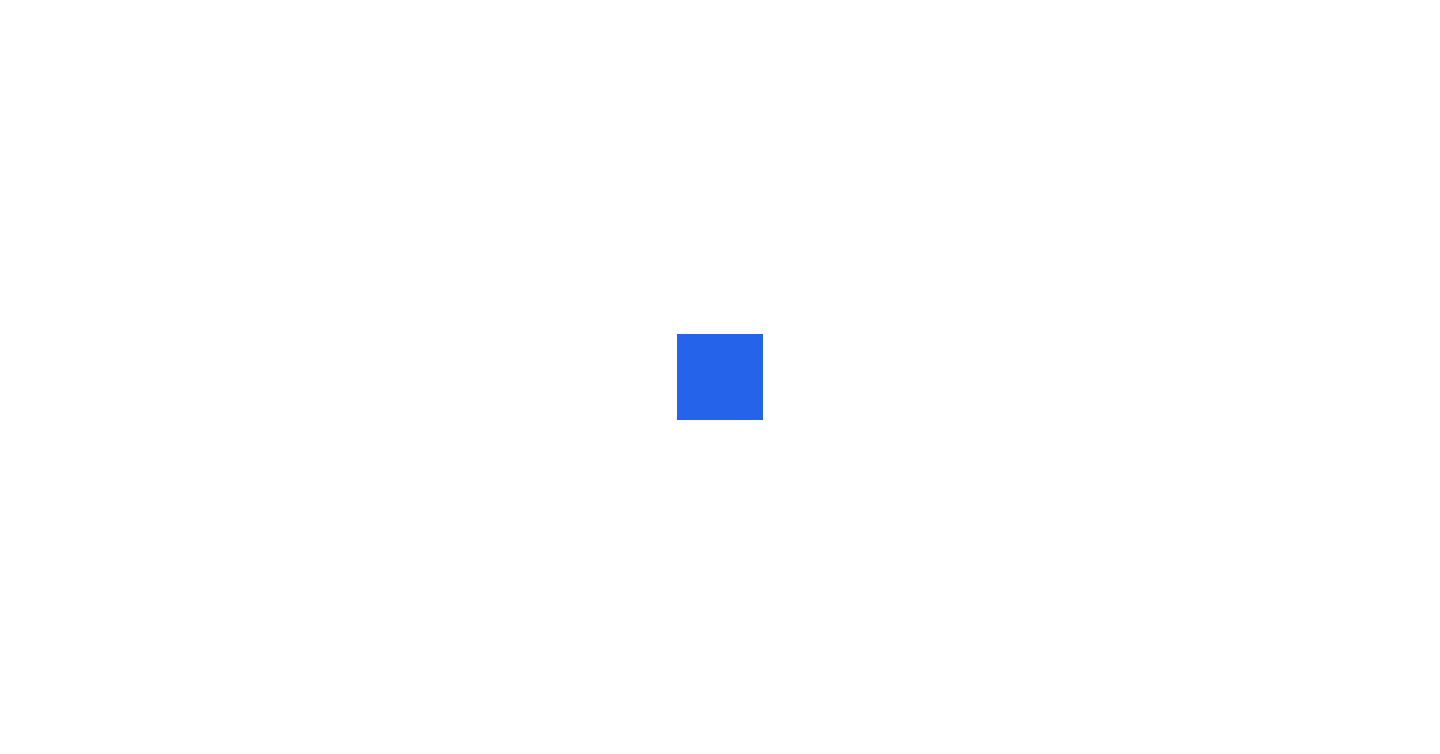 scroll, scrollTop: 0, scrollLeft: 0, axis: both 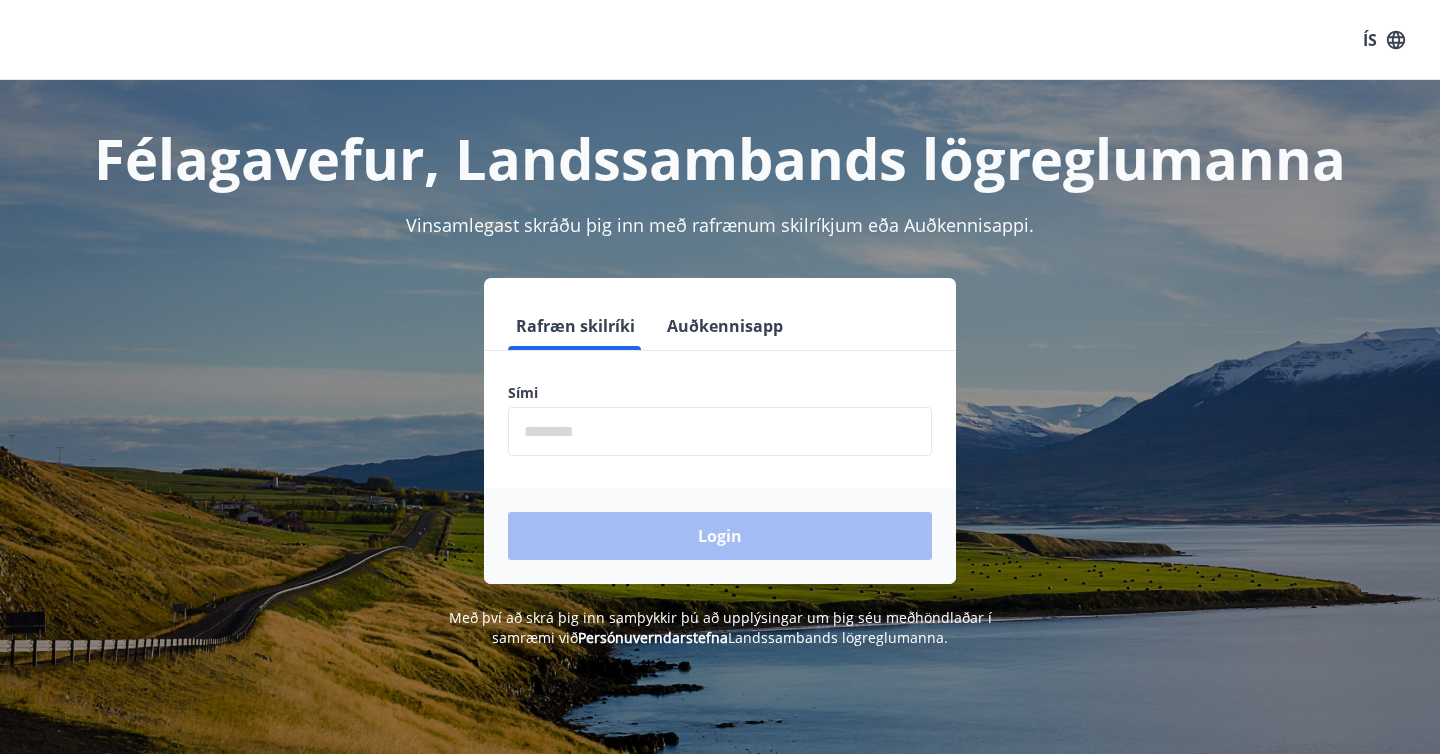 click on "Rafræn skilríki Auðkennisapp Sími ​ Login" at bounding box center [720, 431] 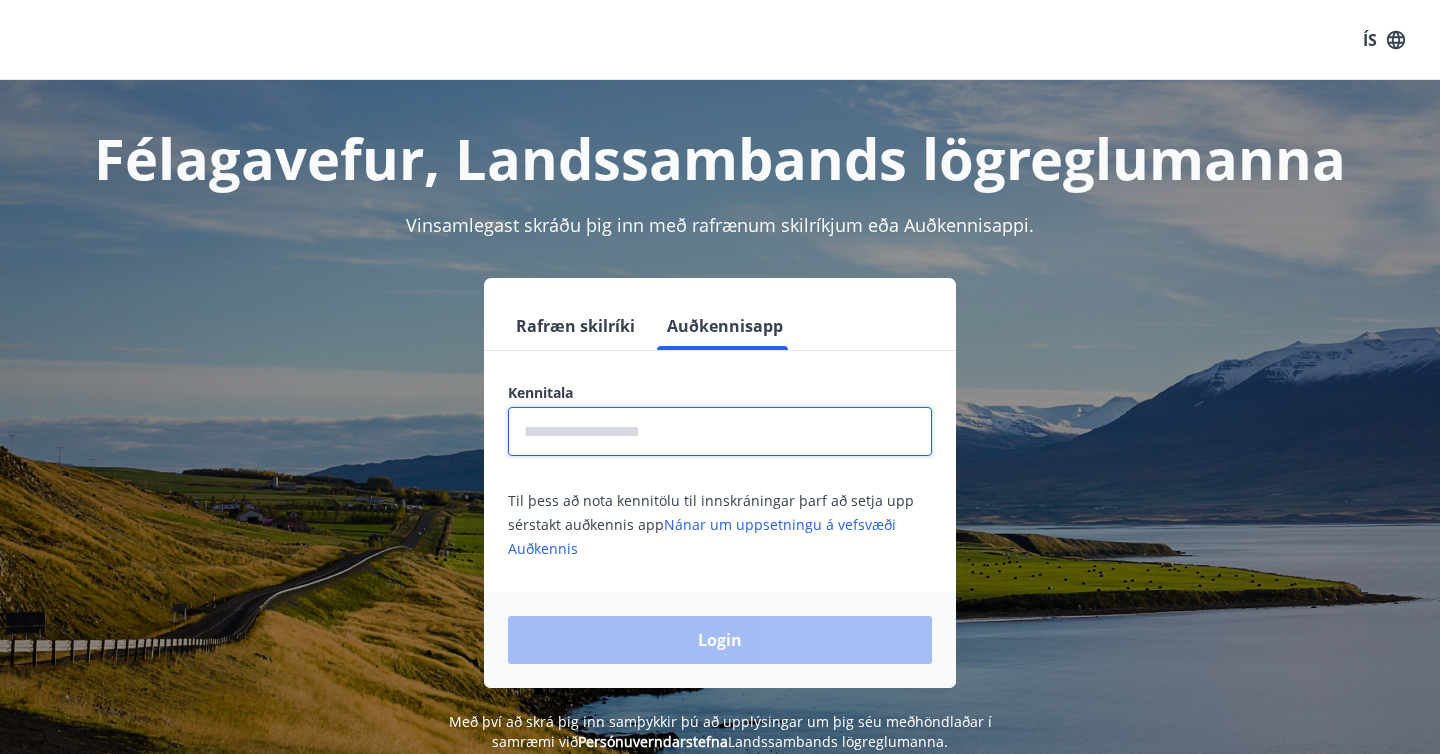 click at bounding box center [720, 431] 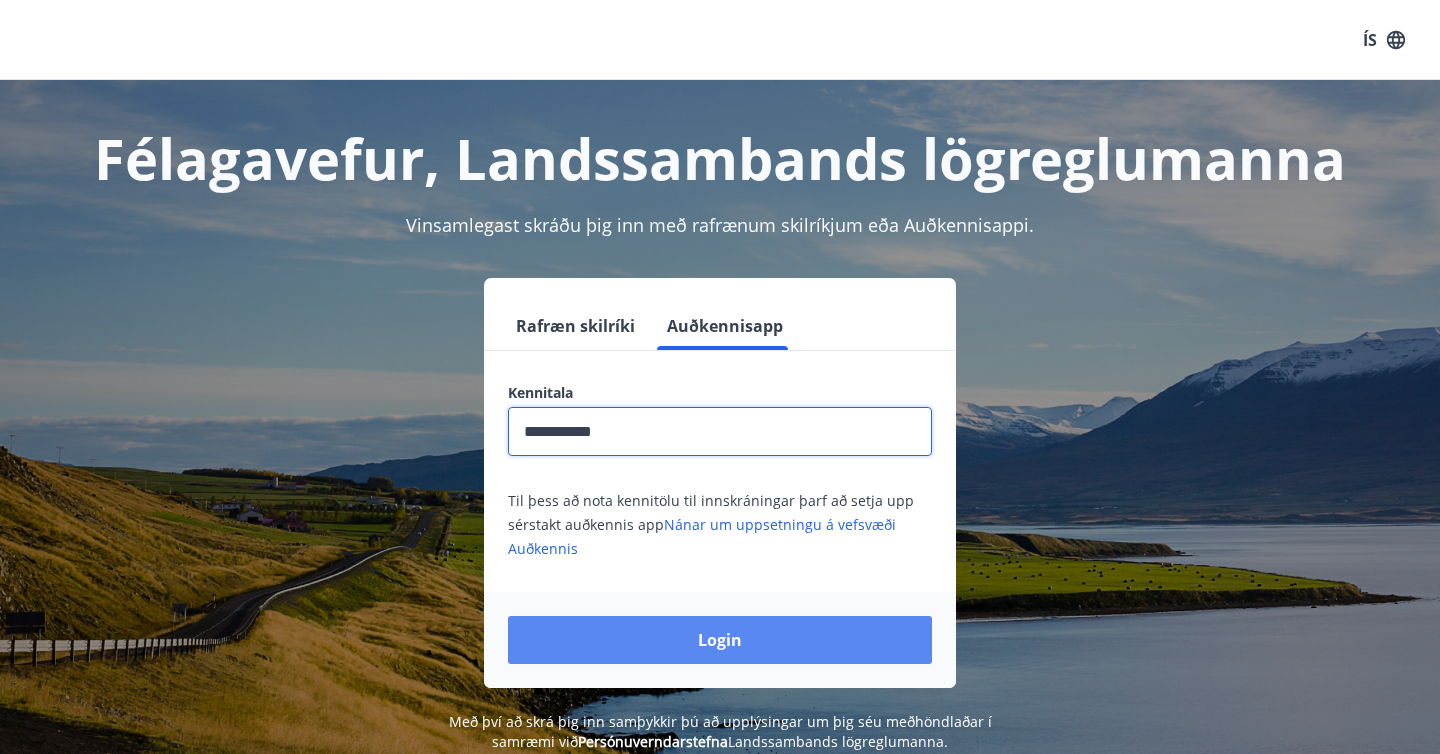 click on "Login" at bounding box center [720, 640] 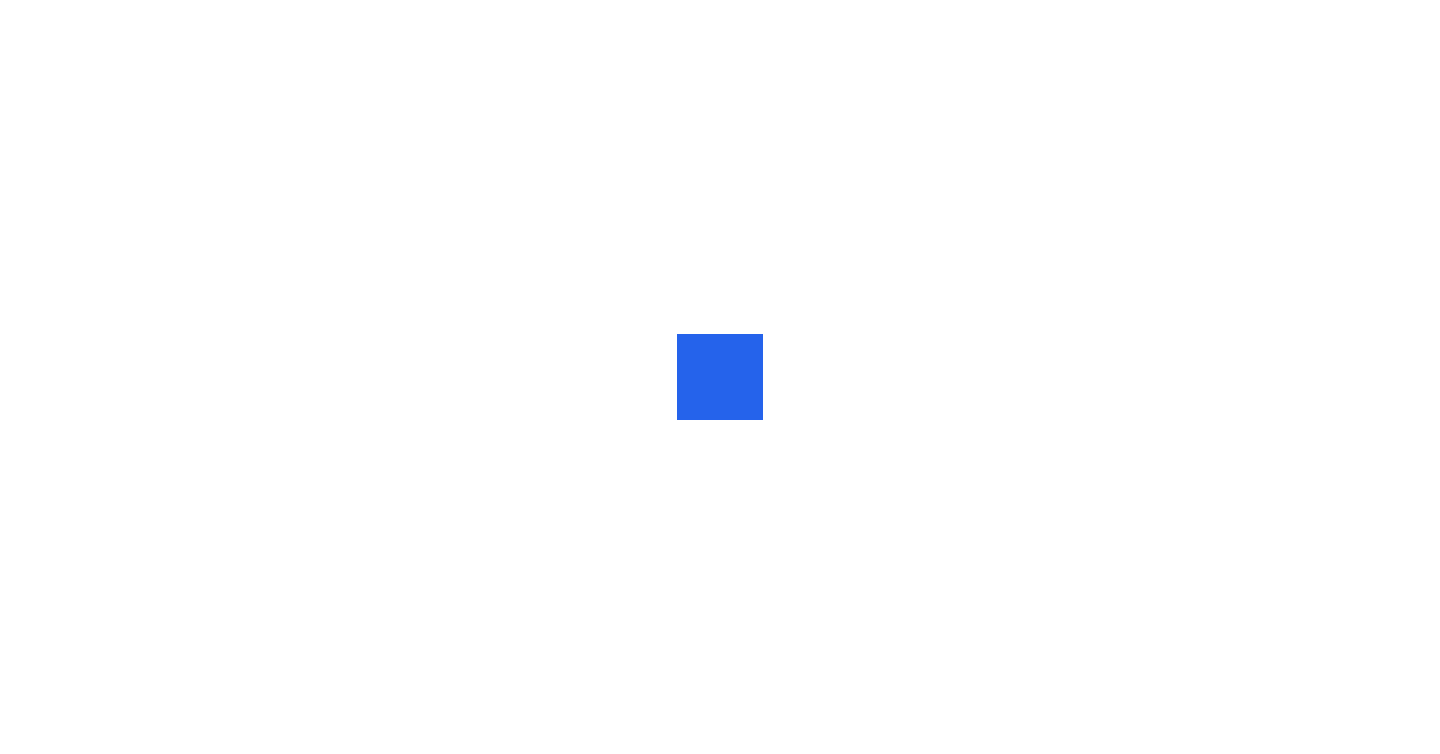 scroll, scrollTop: 0, scrollLeft: 0, axis: both 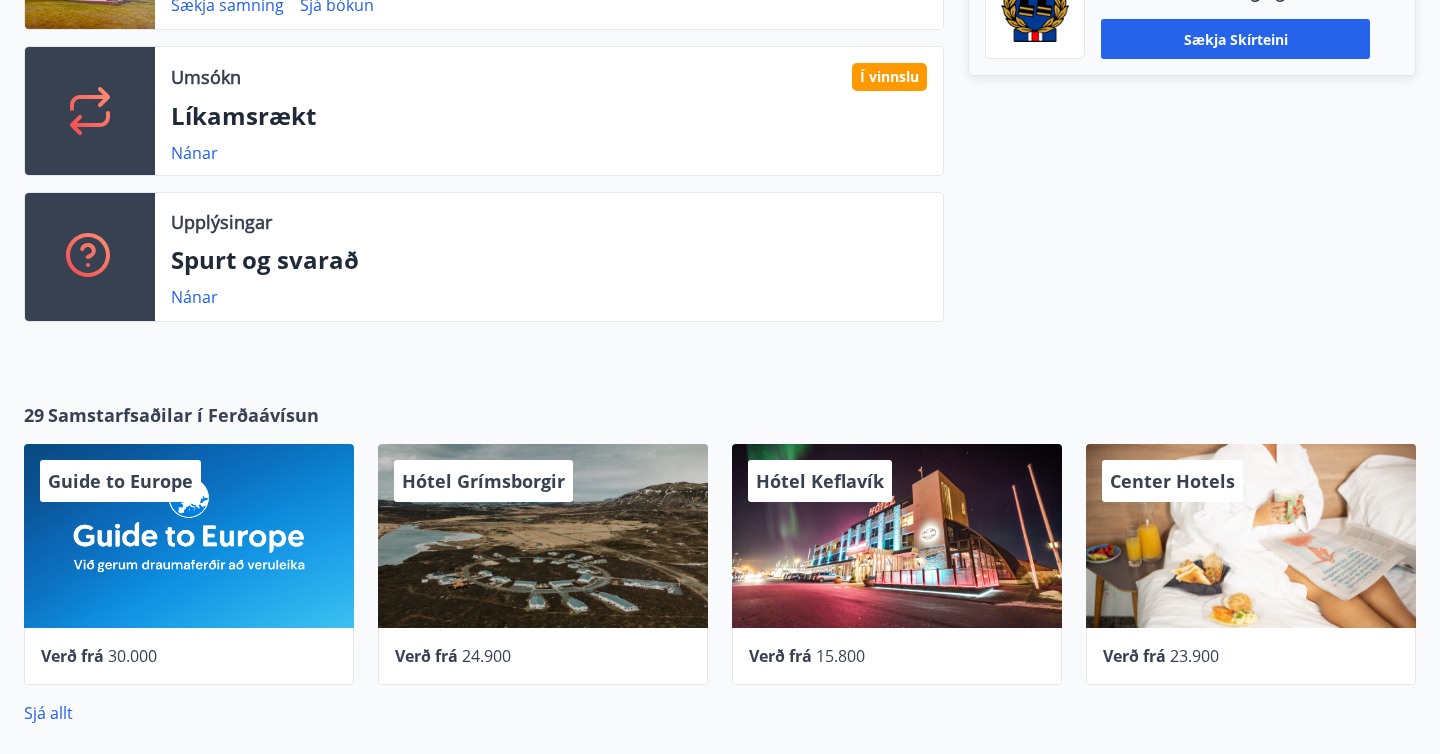 click on "Center Hotels" at bounding box center (1251, 536) 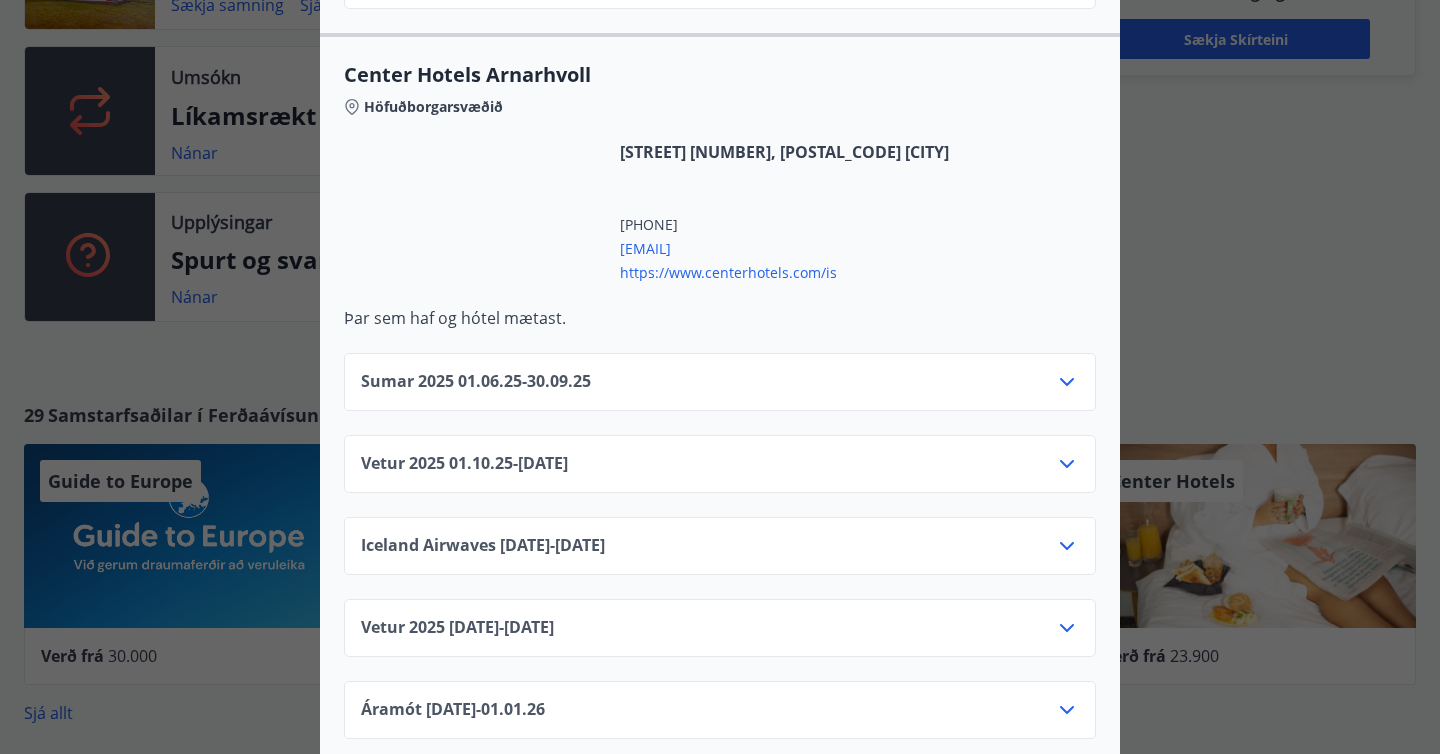 scroll, scrollTop: 3122, scrollLeft: 0, axis: vertical 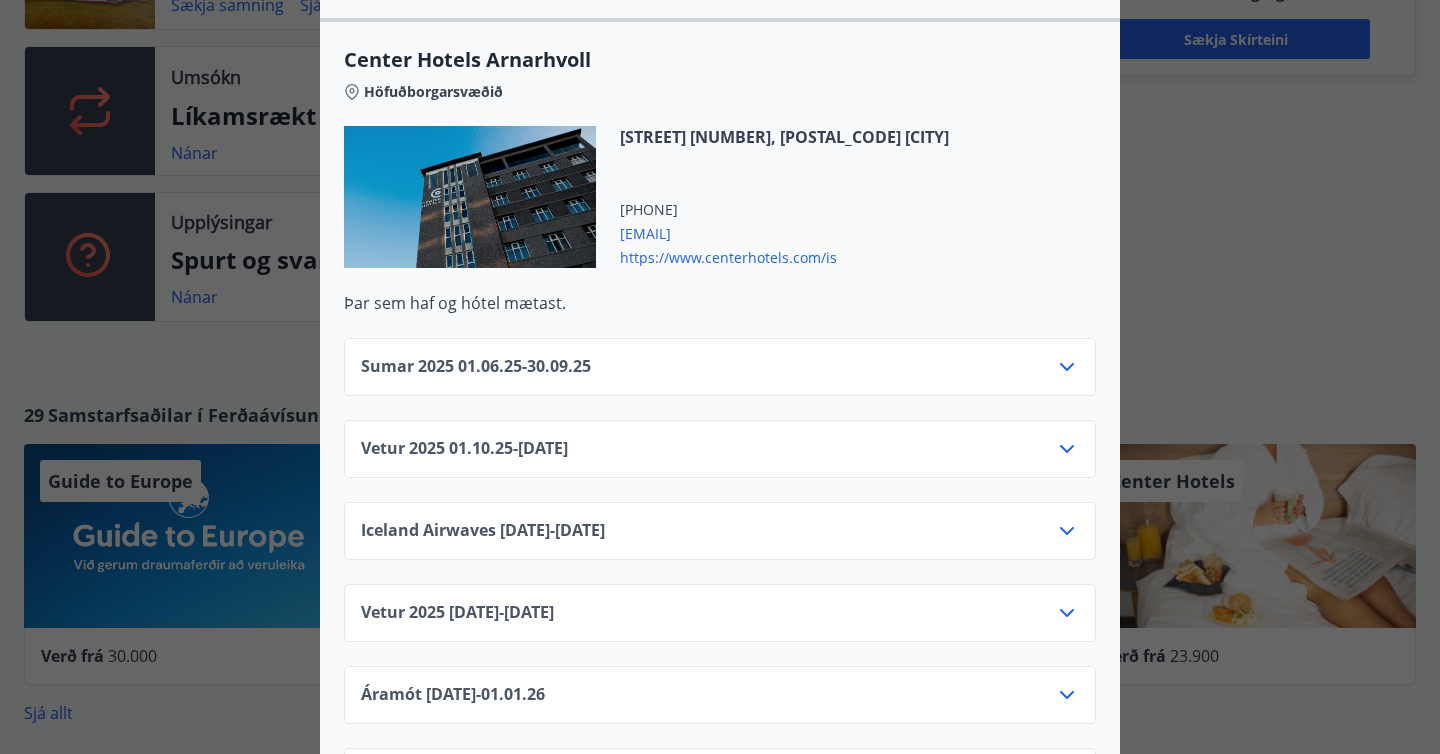 click 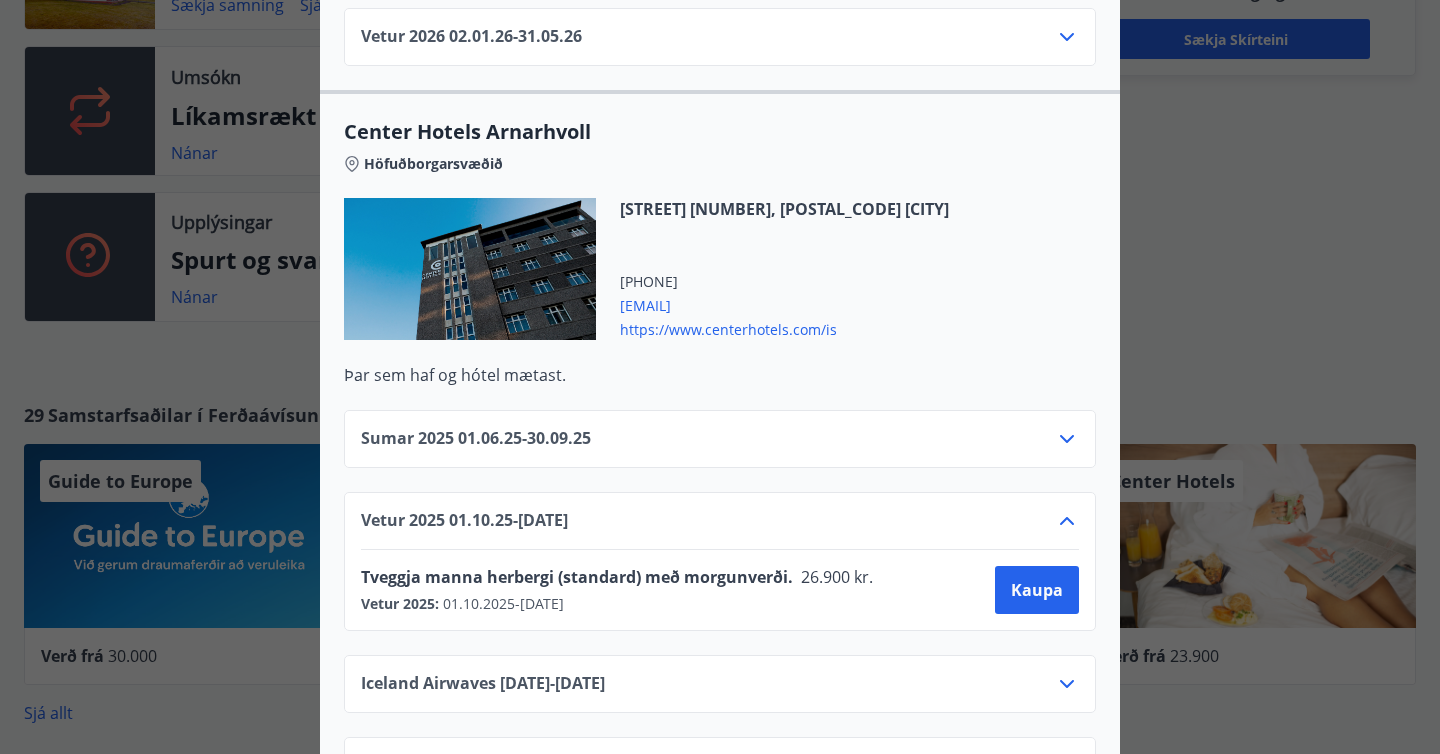scroll, scrollTop: 3052, scrollLeft: 0, axis: vertical 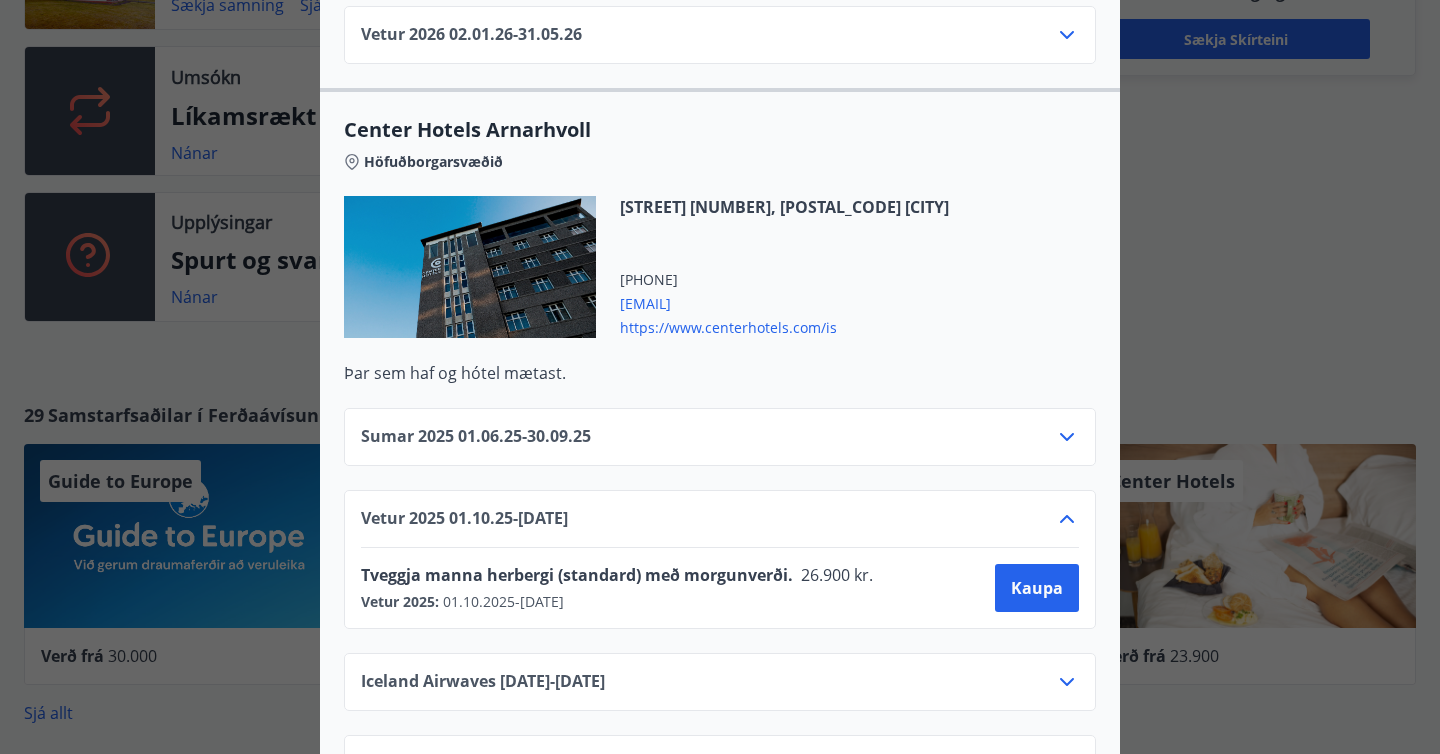 click on "Center Hotels Verð er með morgunverði inniföldum og miðast við Standard Double/Twin herbergjatýpuna á hótelunum en One Bed Apartment í íbúðunum okkar.
Ef þú ert að leita að notalegum dvalarstað í Reykjavík þá skaltu taka stefnuna niður í miðbæ.  Center Hotels er skemmtilega samsett fjölskylda hótela sem dreifð eru um hjarta borgarinnar. Við vitum að væntingar og þarfir gesta okkur eru ólíkar og erum því stolt að geta boðið upp á fjölbreytt úrval hótela.  Hvert og eitt hefur sitt einkenni en öll eiga þau það sameiginlegt að gestrisnin tekur þér alltaf fagnandi.  Vertu hjartanlega velkomin.
Gildistími Sumar 2025 : [DATE] - [DATE] Vetur 2025 : [DATE] - [DATE] Iceland Airwaves : [DATE] - [DATE] Vetur 2025 : [DATE] - [DATE] Áramót : [DATE] - [DATE] Vetur 2026 : [DATE] - [DATE] Sjá skilmála
Center Hotels Laugavegur Höfuðborgarsvæðið Laugavegur 95-99 [PHONE][EMAIL]" at bounding box center [720, 377] 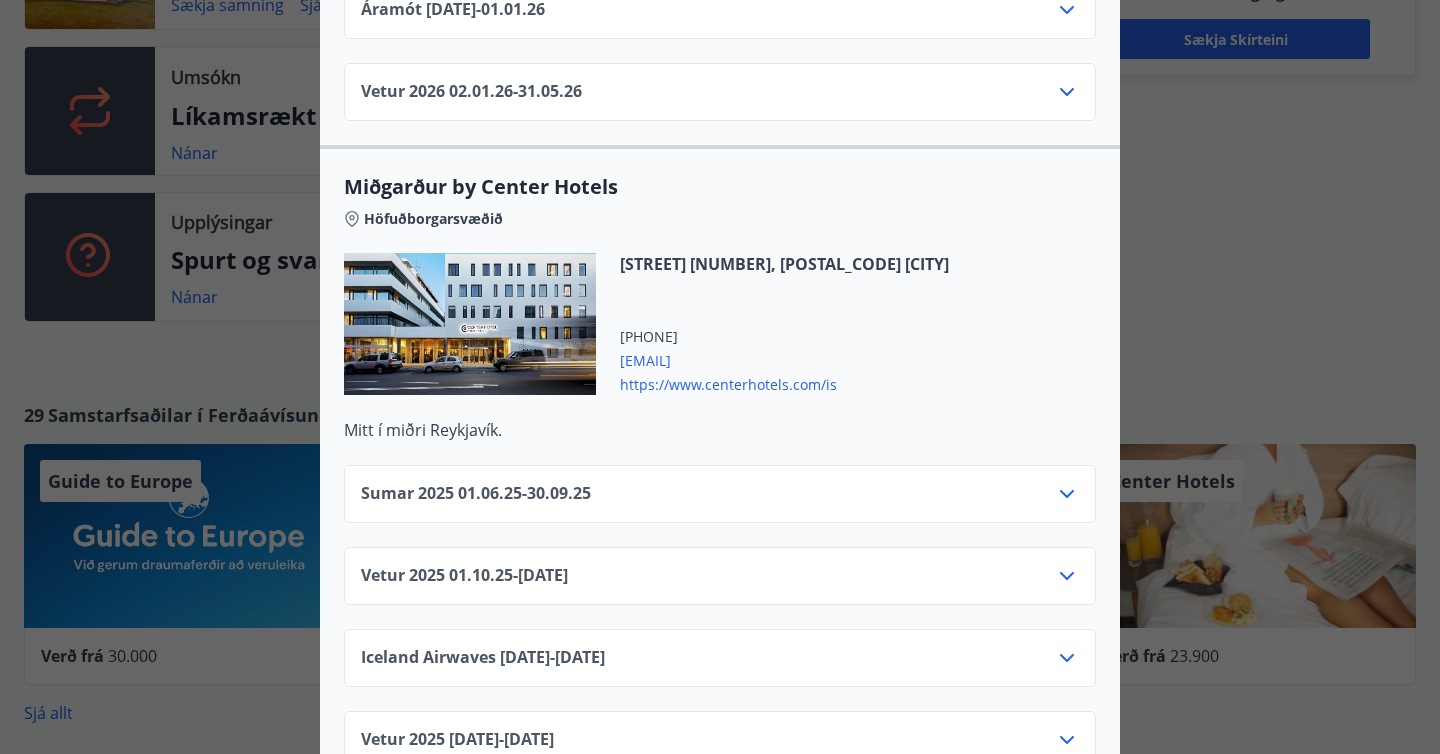 scroll, scrollTop: 4910, scrollLeft: 0, axis: vertical 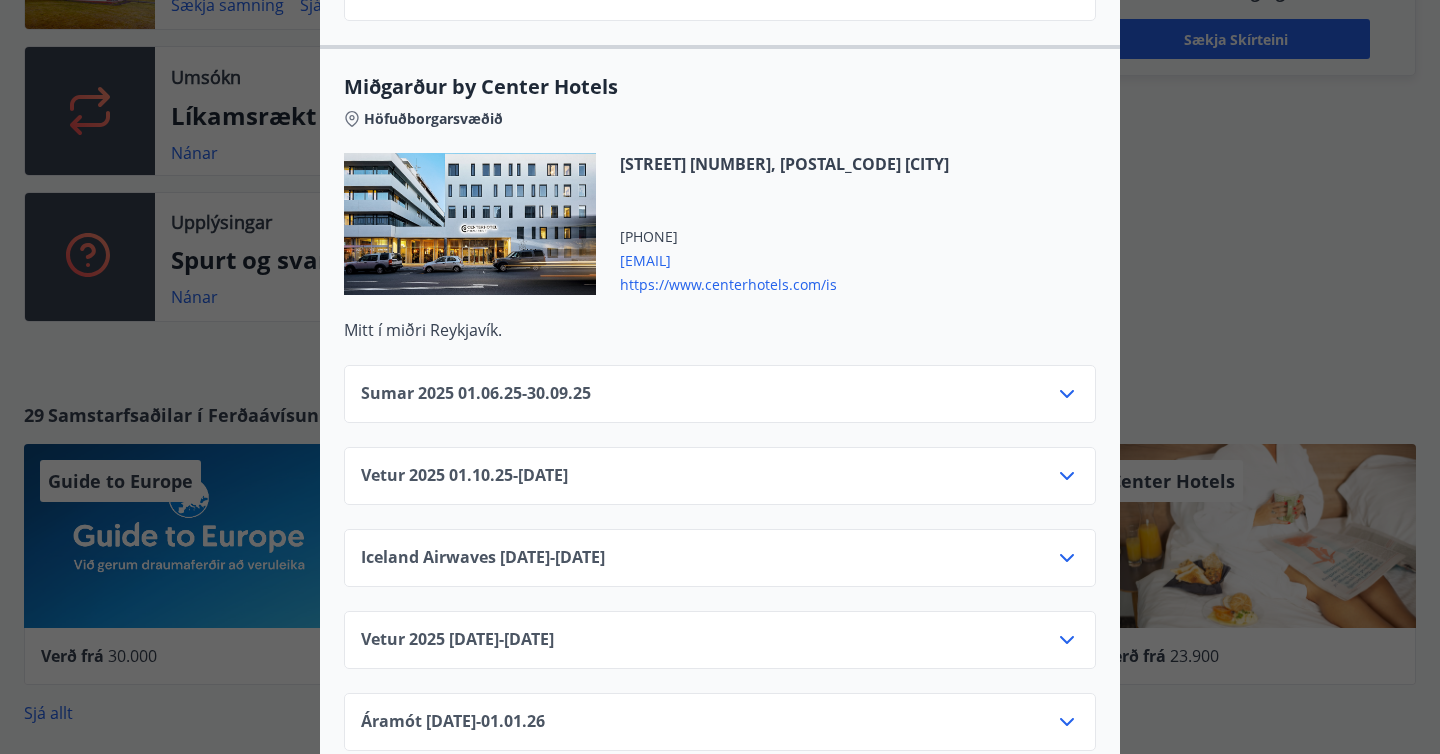 click 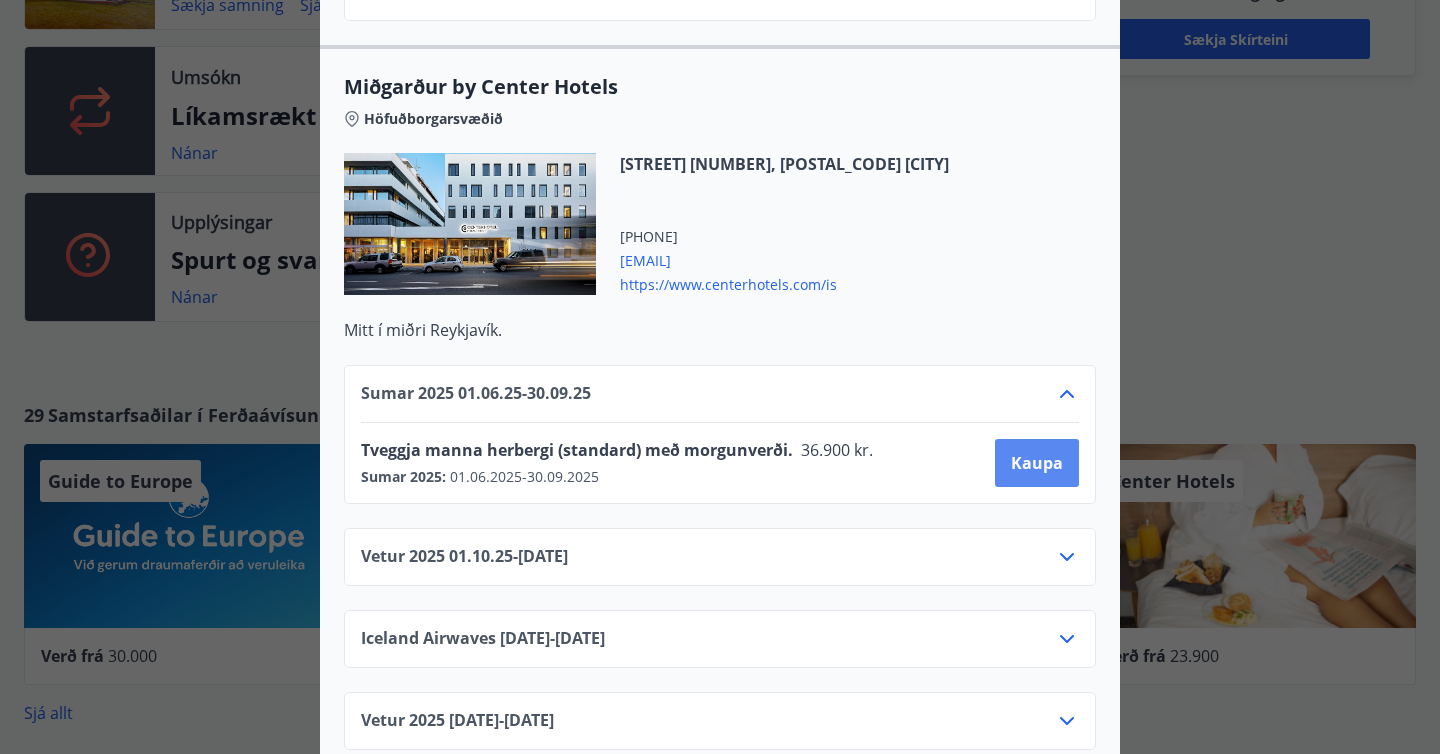 click on "Kaupa" at bounding box center [1037, 463] 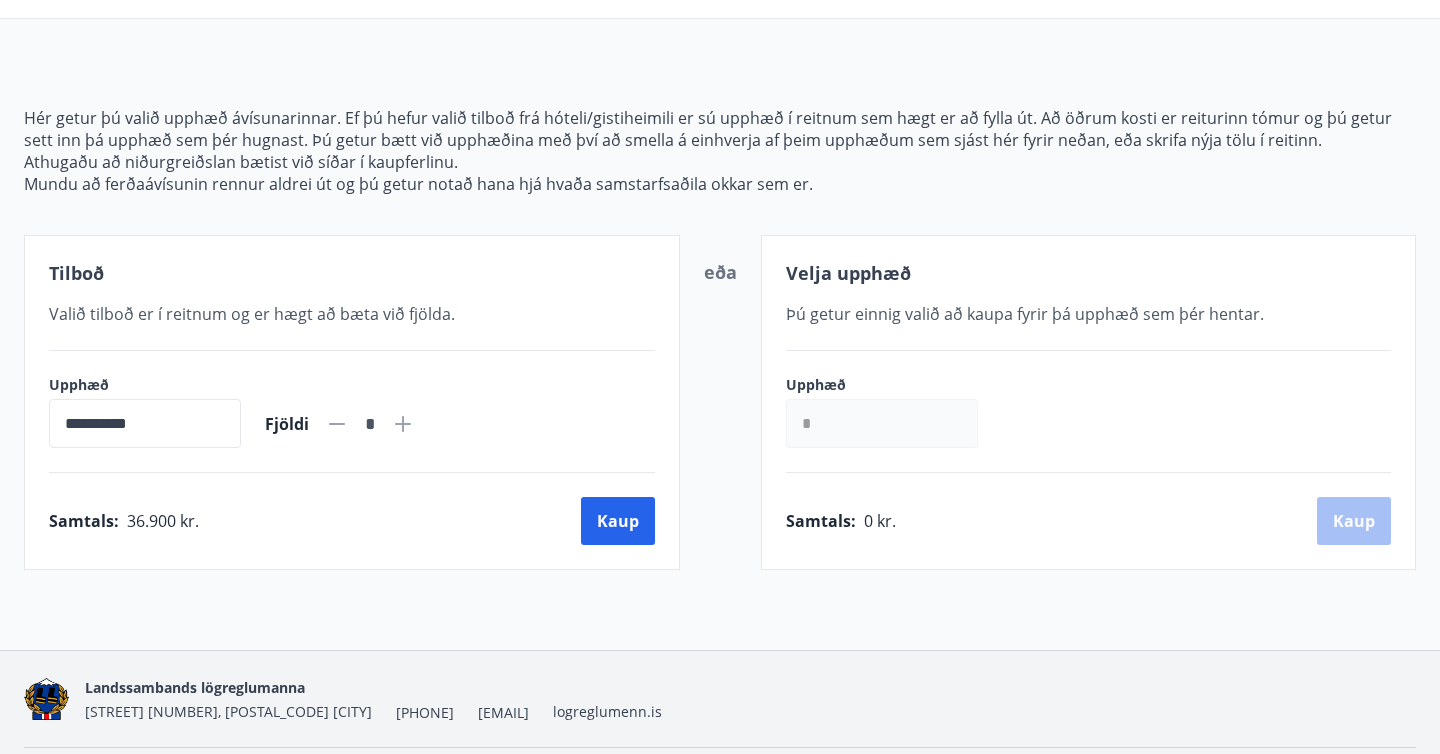 scroll, scrollTop: 211, scrollLeft: 0, axis: vertical 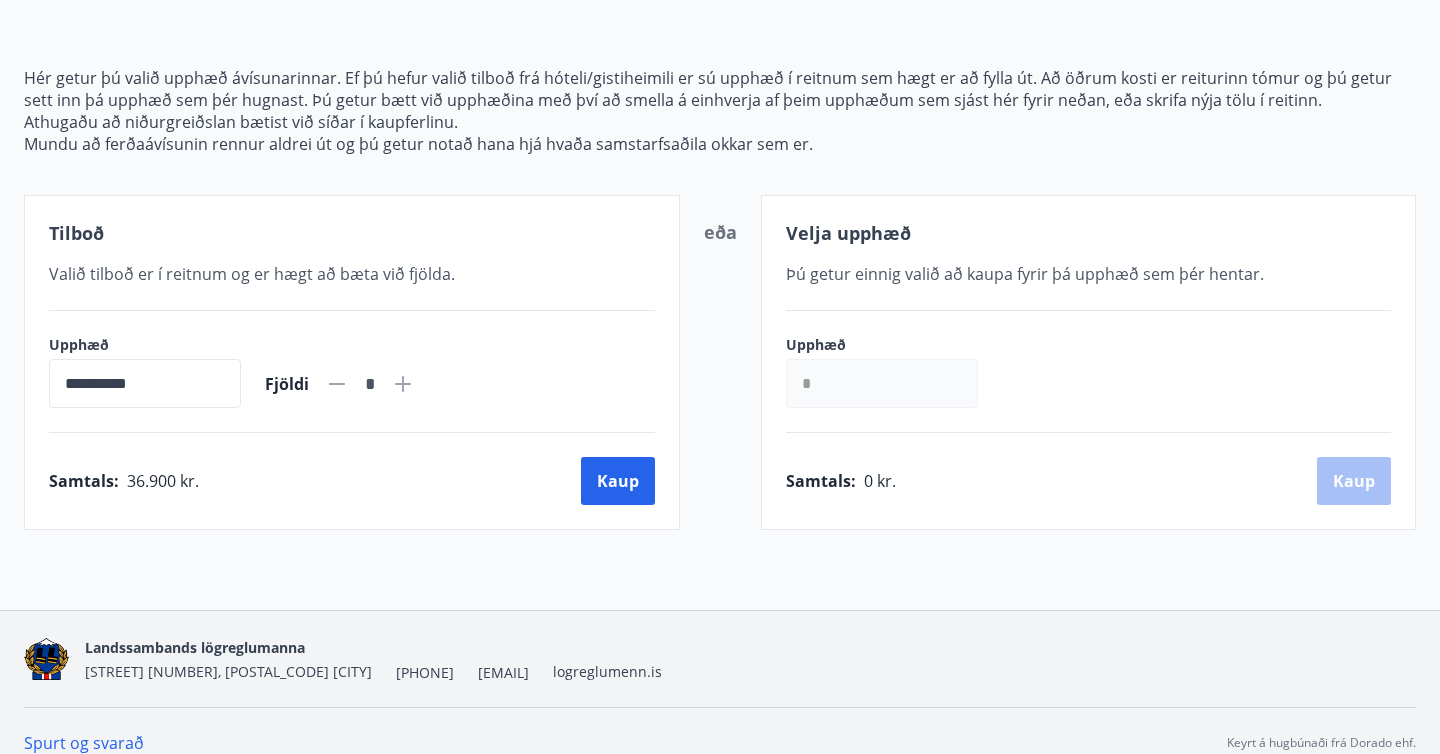 click 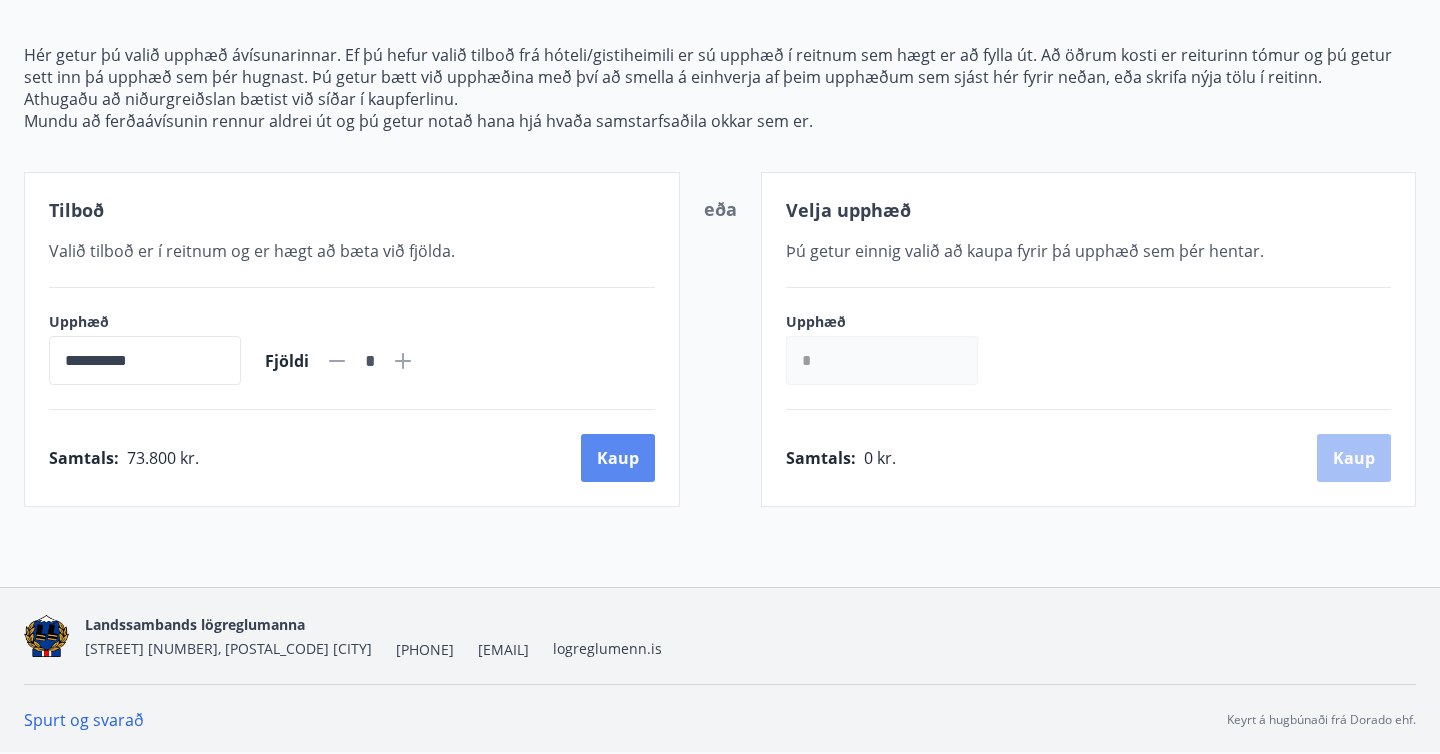 scroll, scrollTop: 0, scrollLeft: 0, axis: both 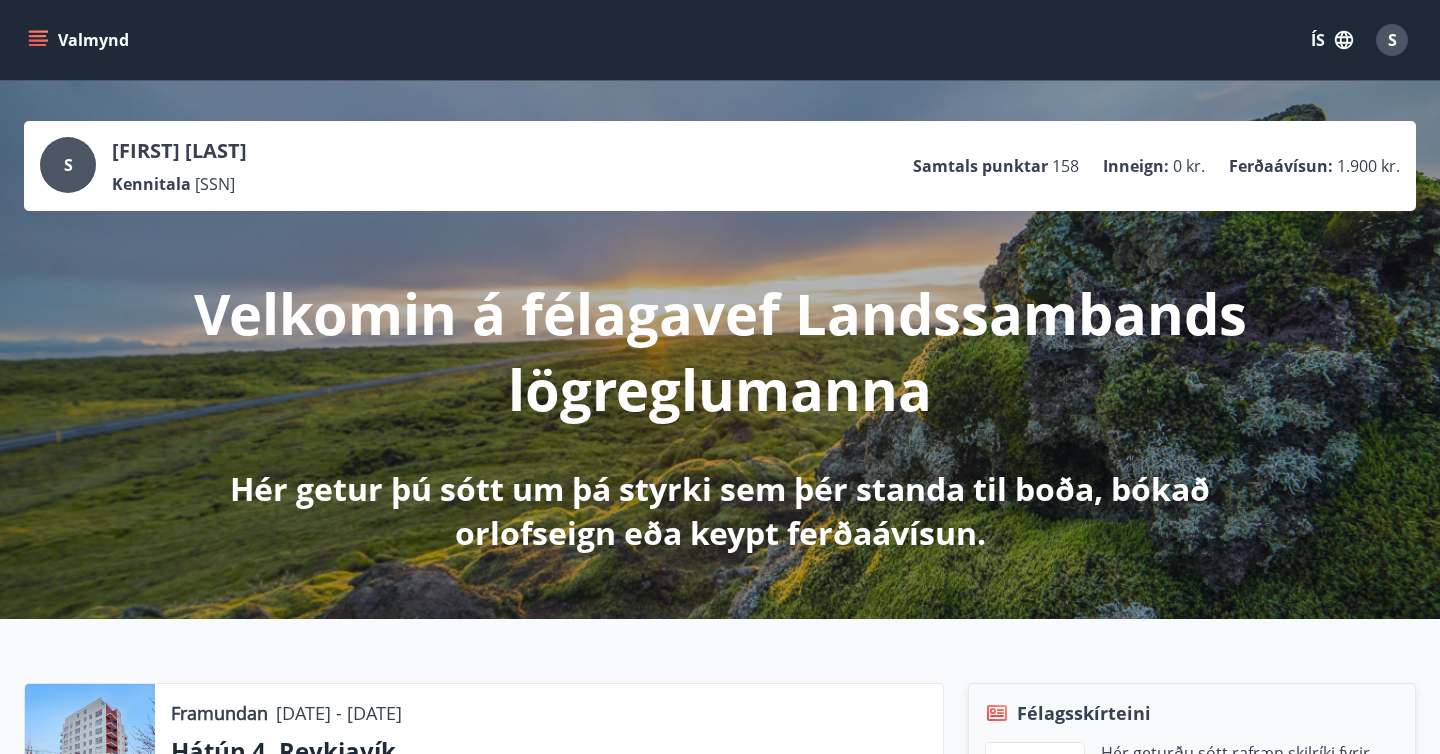 click 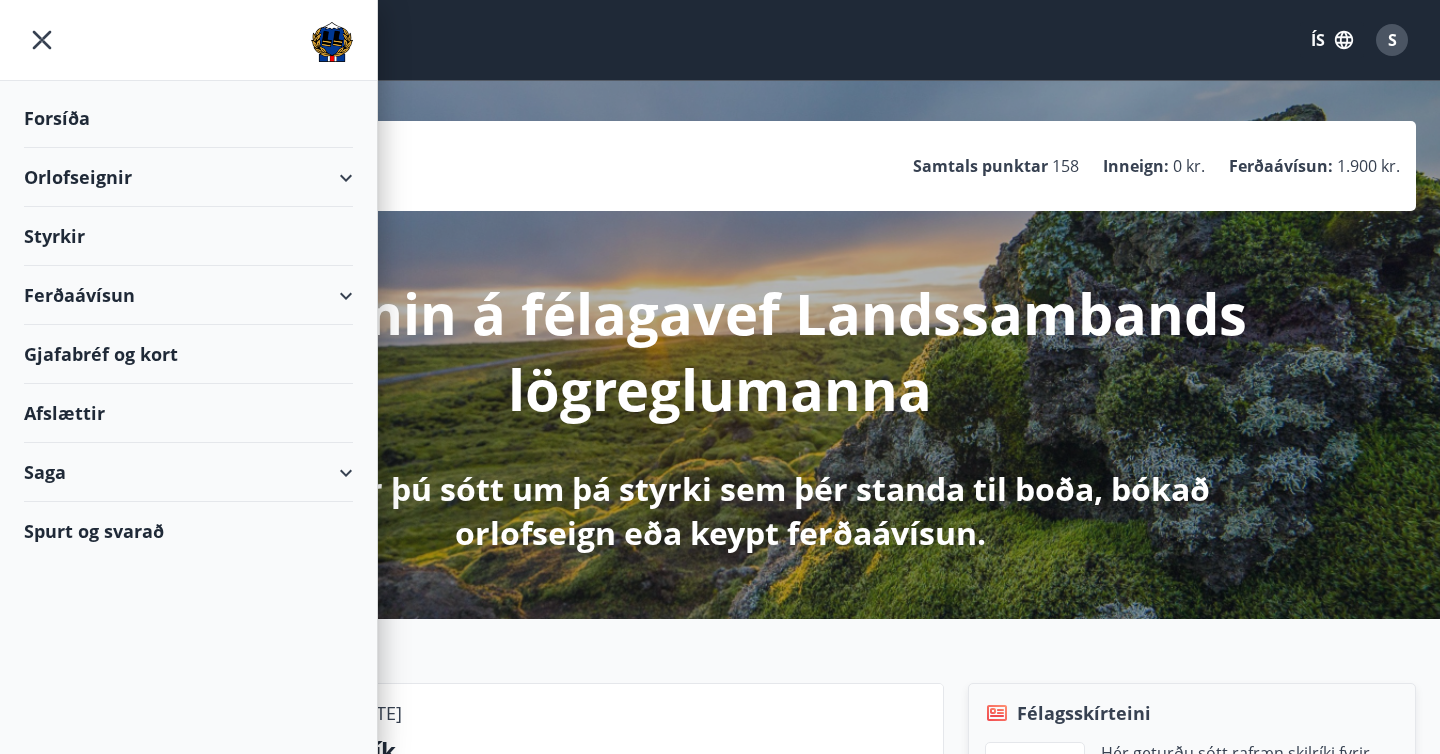click on "Gjafabréf og kort" at bounding box center (188, 354) 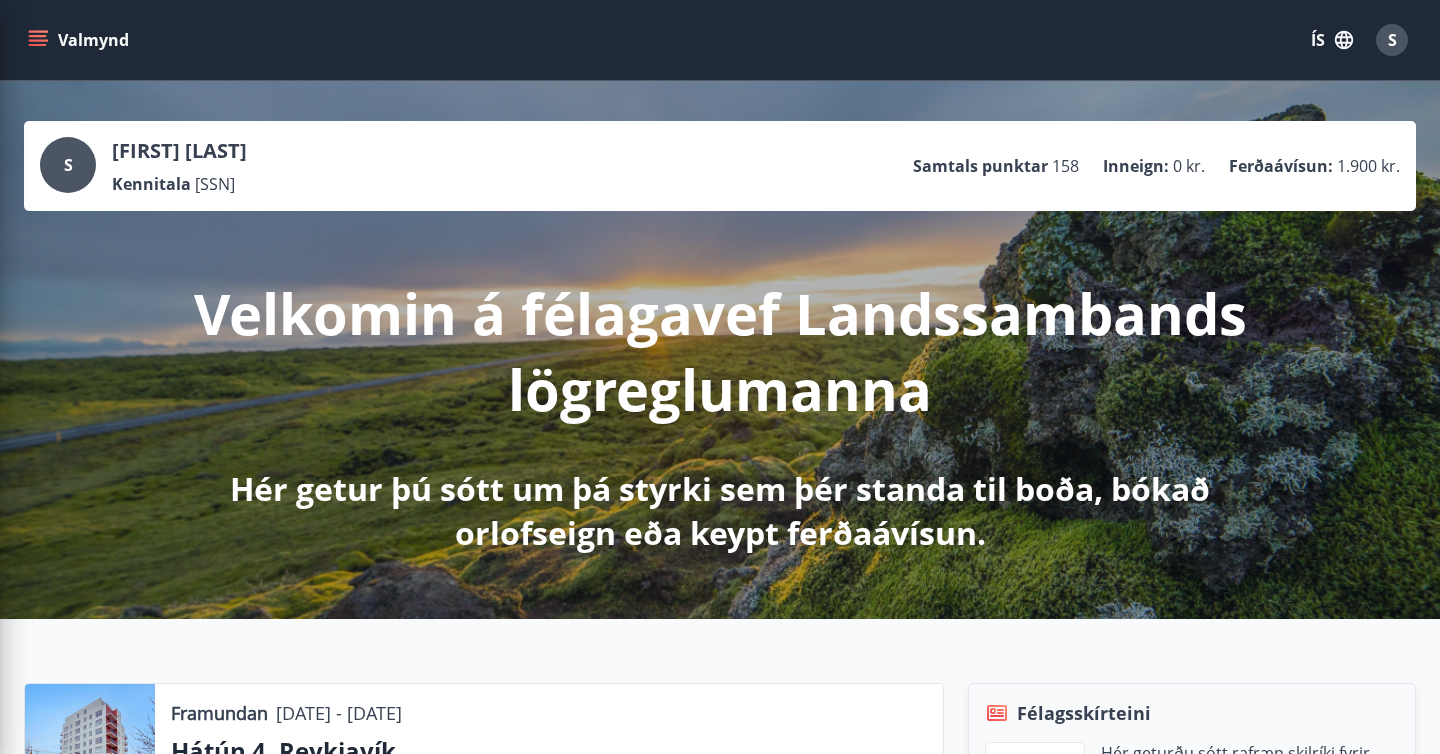 click on "[FIRST] [LAST] Kennitala [SSN] Samtals punktar 158 Inneign : 0 kr. Ferðaávísun : 1.900 kr." at bounding box center [720, 166] 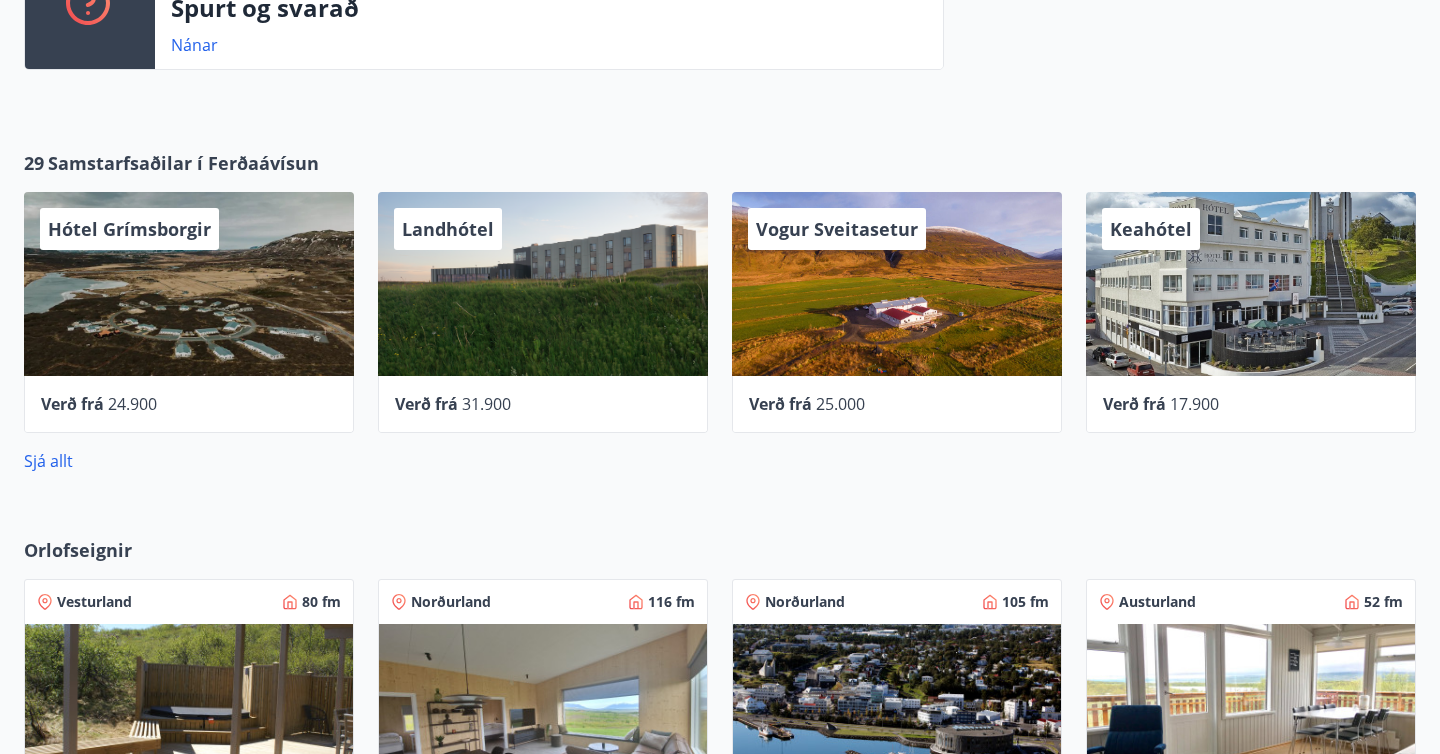 scroll, scrollTop: 997, scrollLeft: 0, axis: vertical 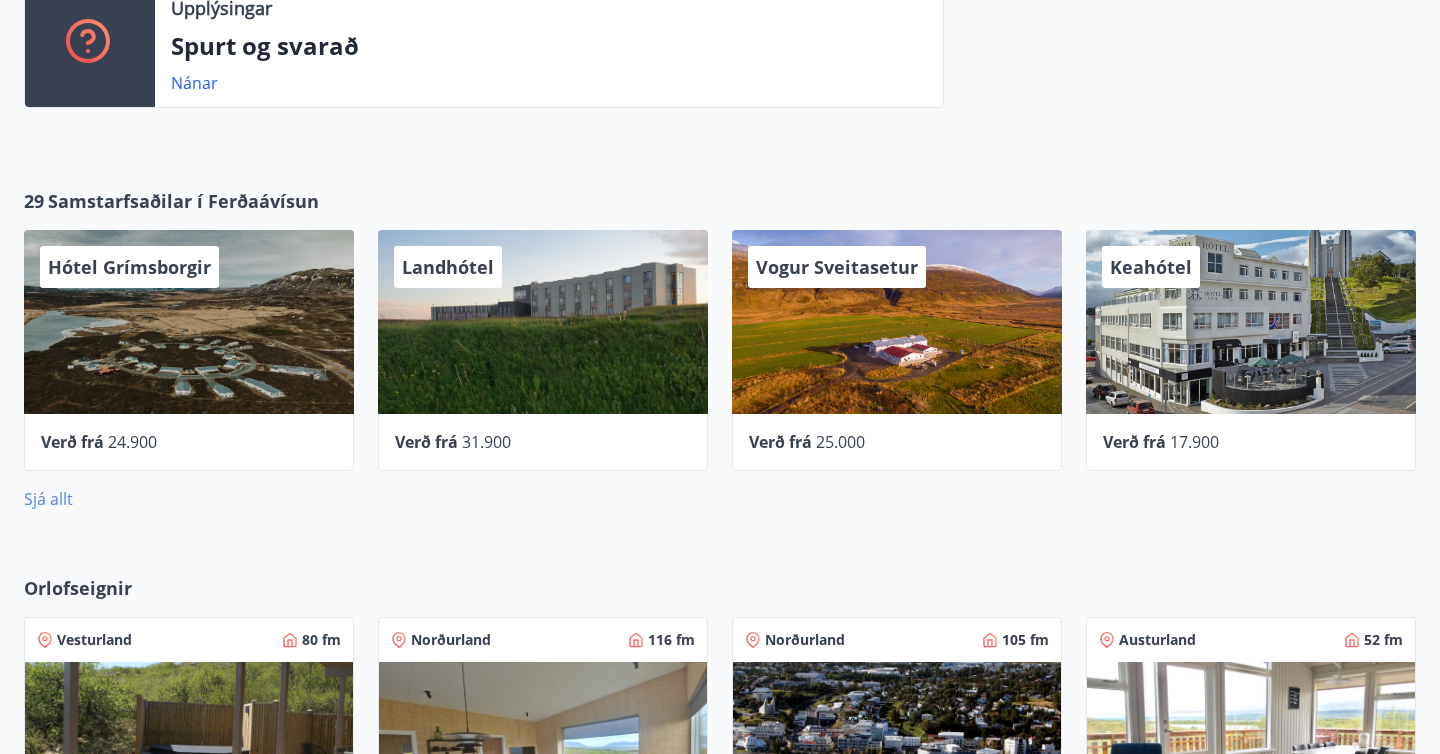 click on "Sjá allt" at bounding box center (48, 499) 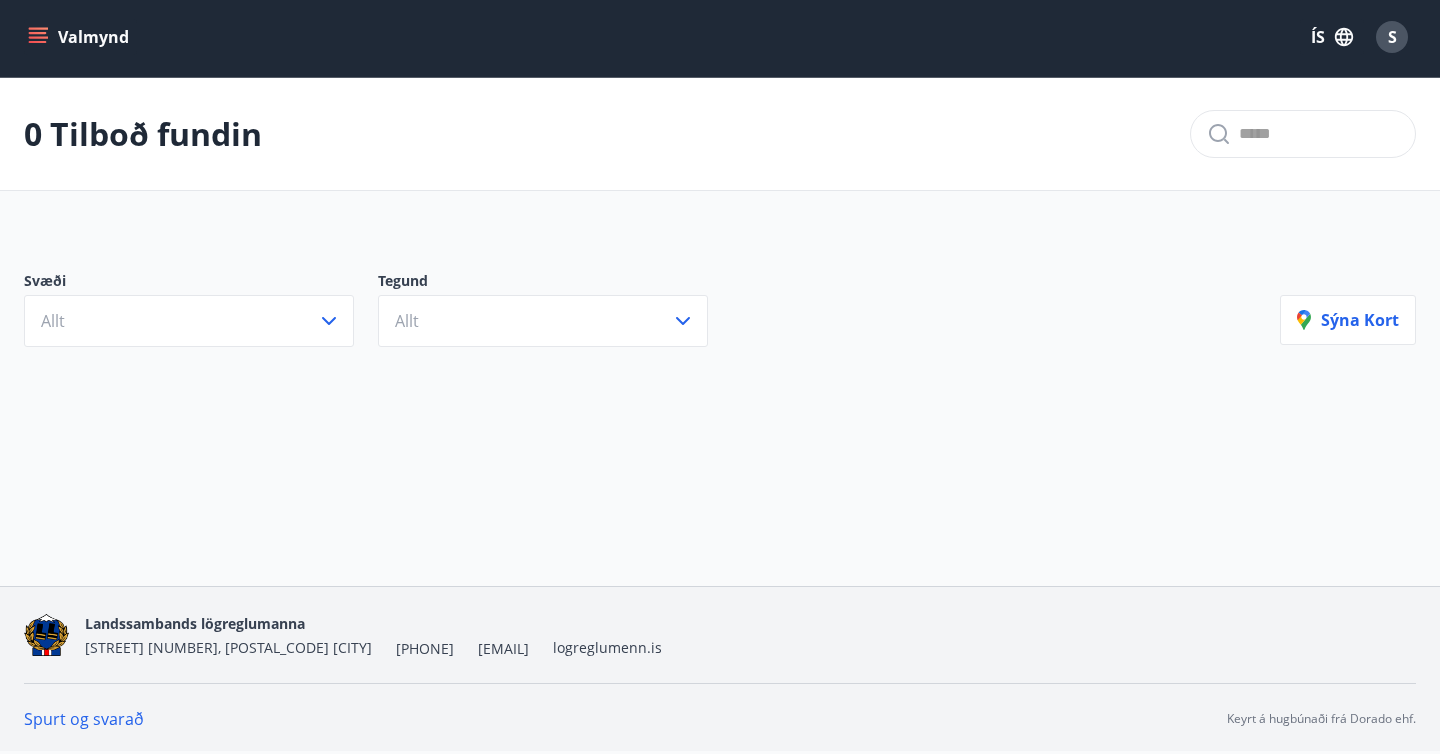 scroll, scrollTop: 997, scrollLeft: 0, axis: vertical 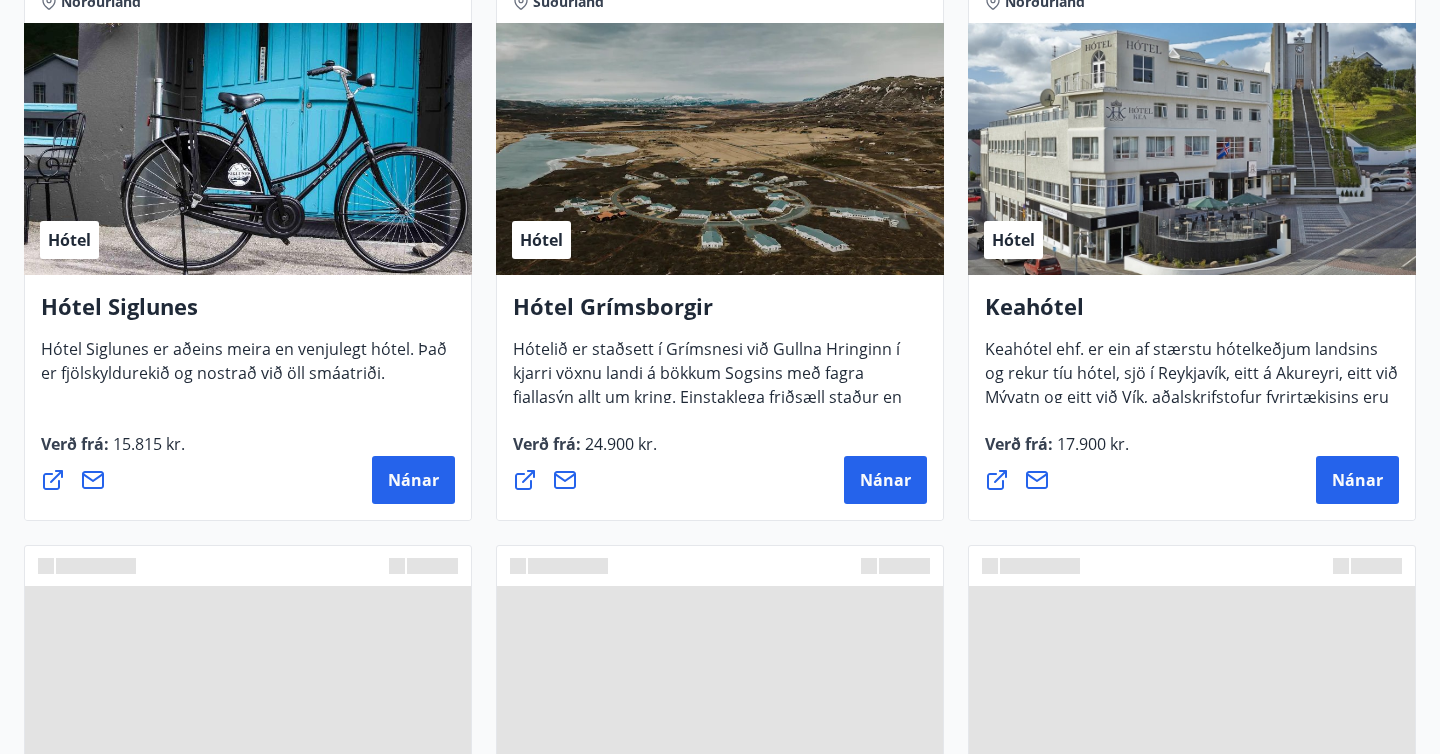 click on "Norðurland Hótel Hótel Siglunes Hótel Siglunes er aðeins meira en venjulegt hótel. Það er fjölskyldurekið og nostrað við öll smáatriði. Verð frá : 15.815 kr. Nánar" at bounding box center [248, 250] 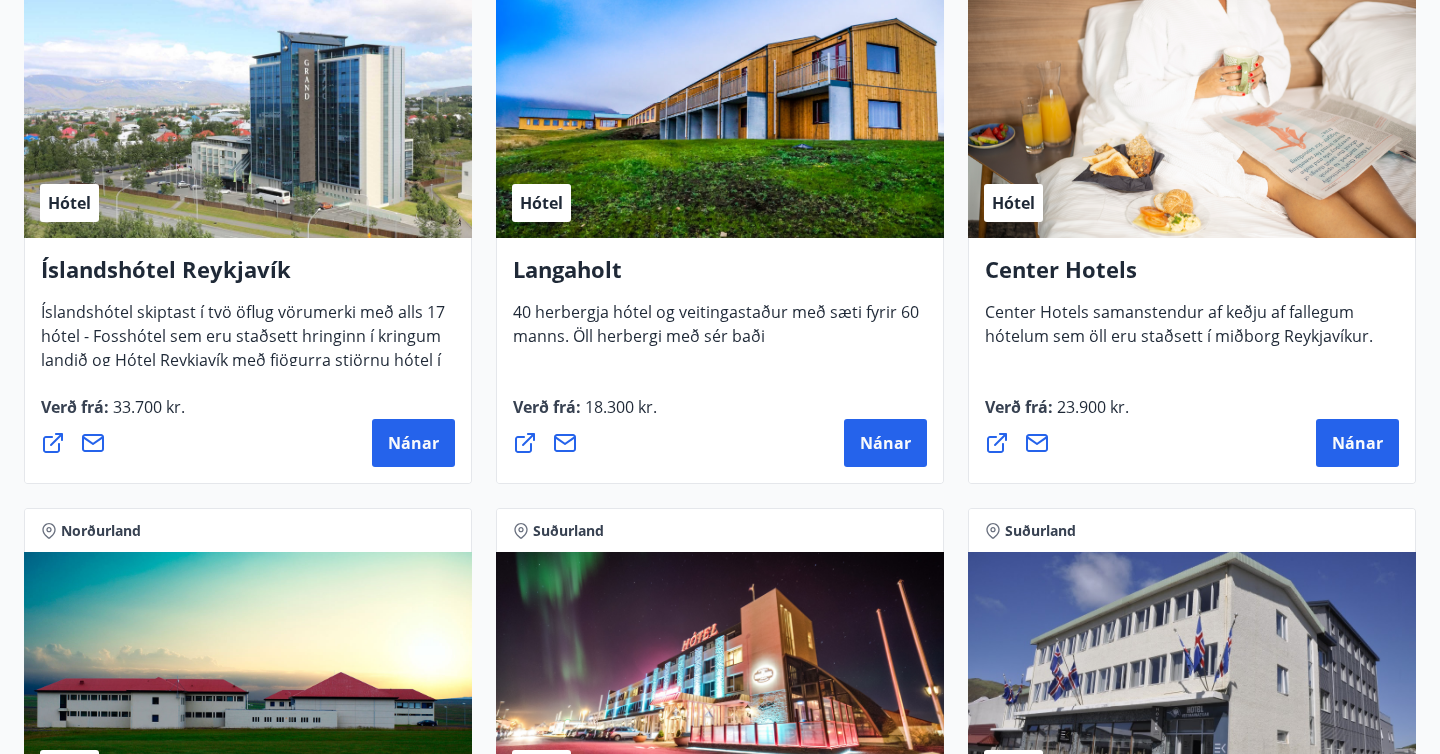 scroll, scrollTop: 4388, scrollLeft: 0, axis: vertical 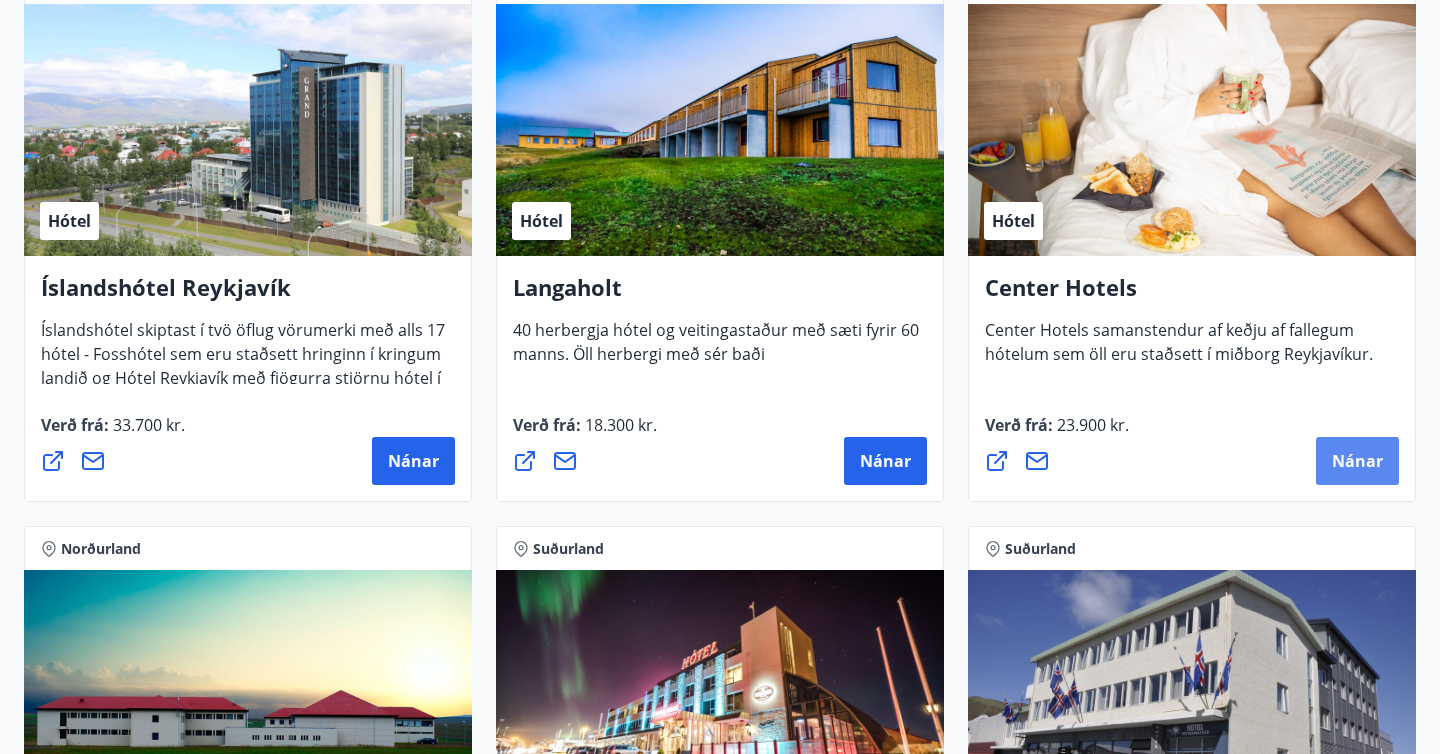 click on "Nánar" at bounding box center [1357, 461] 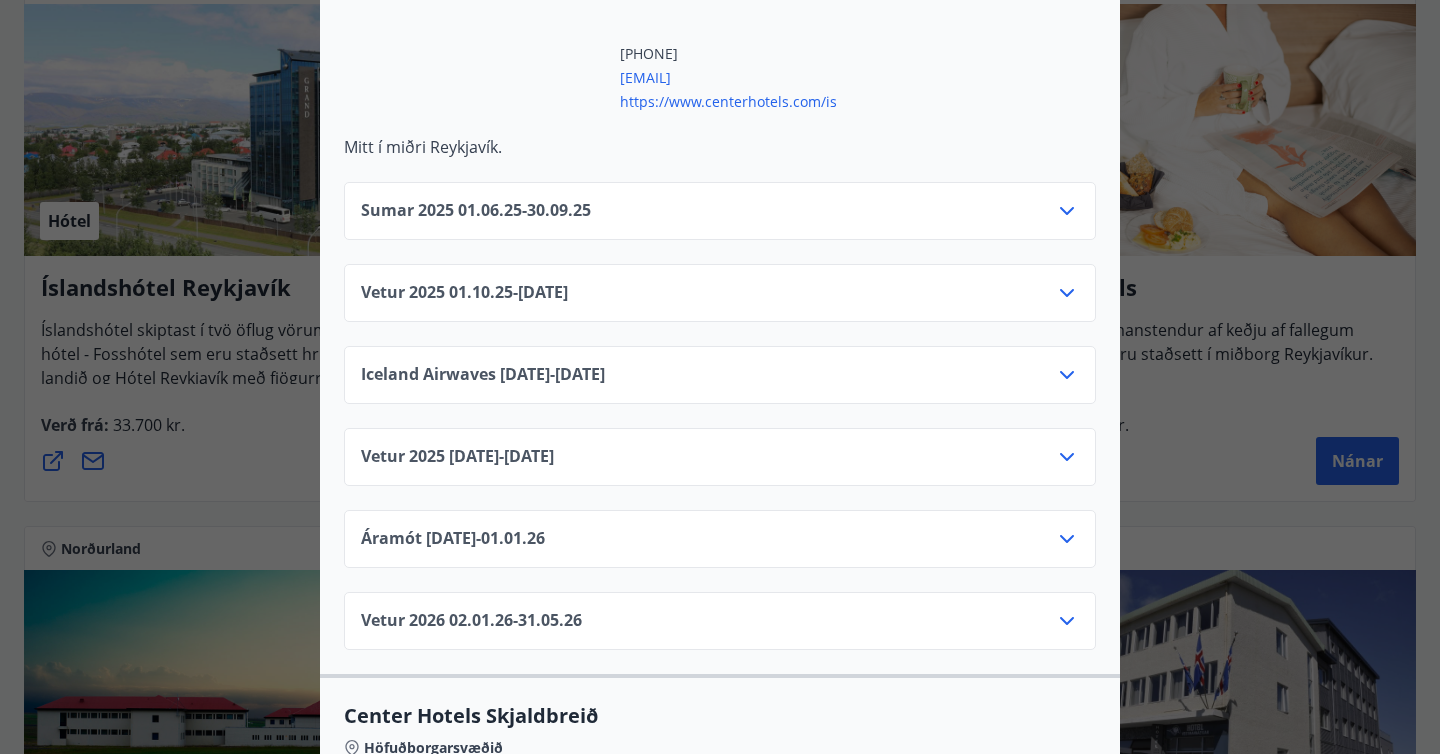 scroll, scrollTop: 5013, scrollLeft: 0, axis: vertical 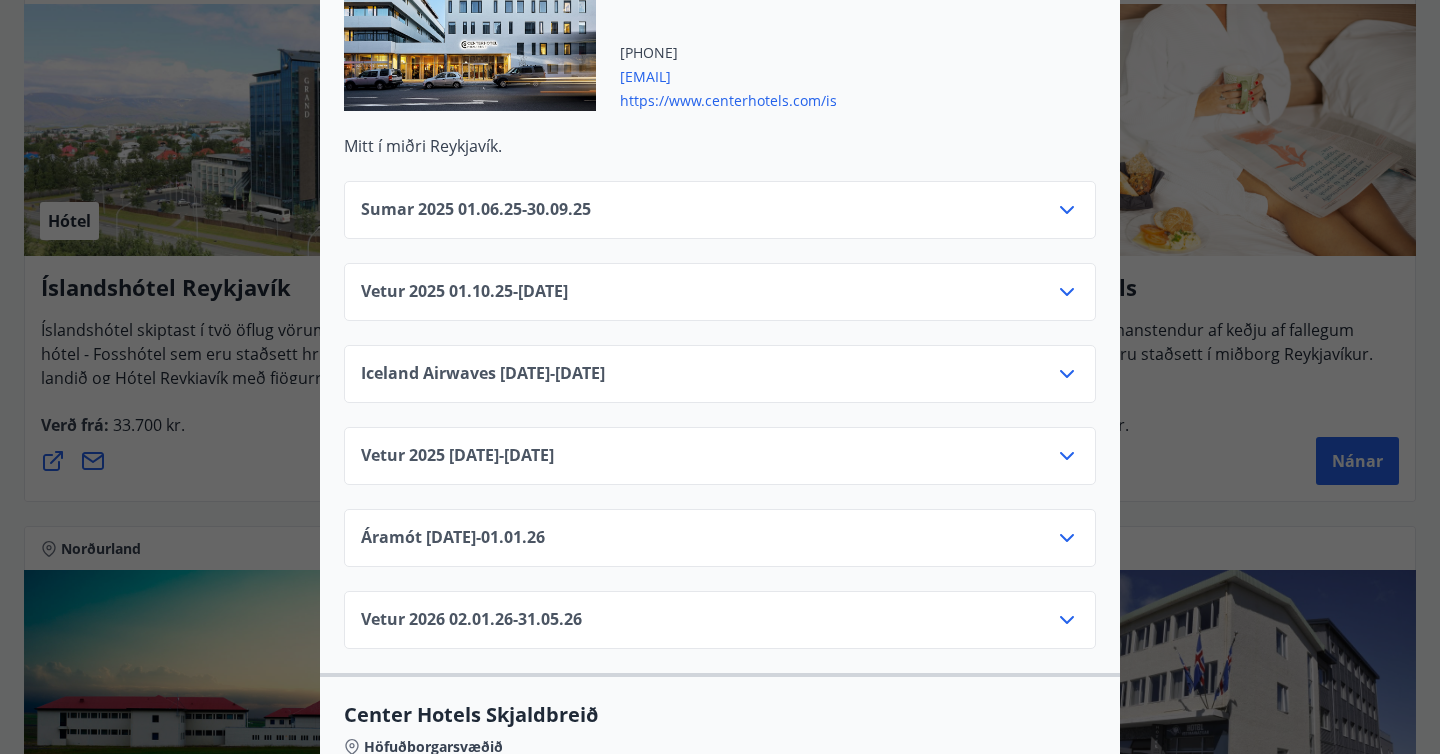 click 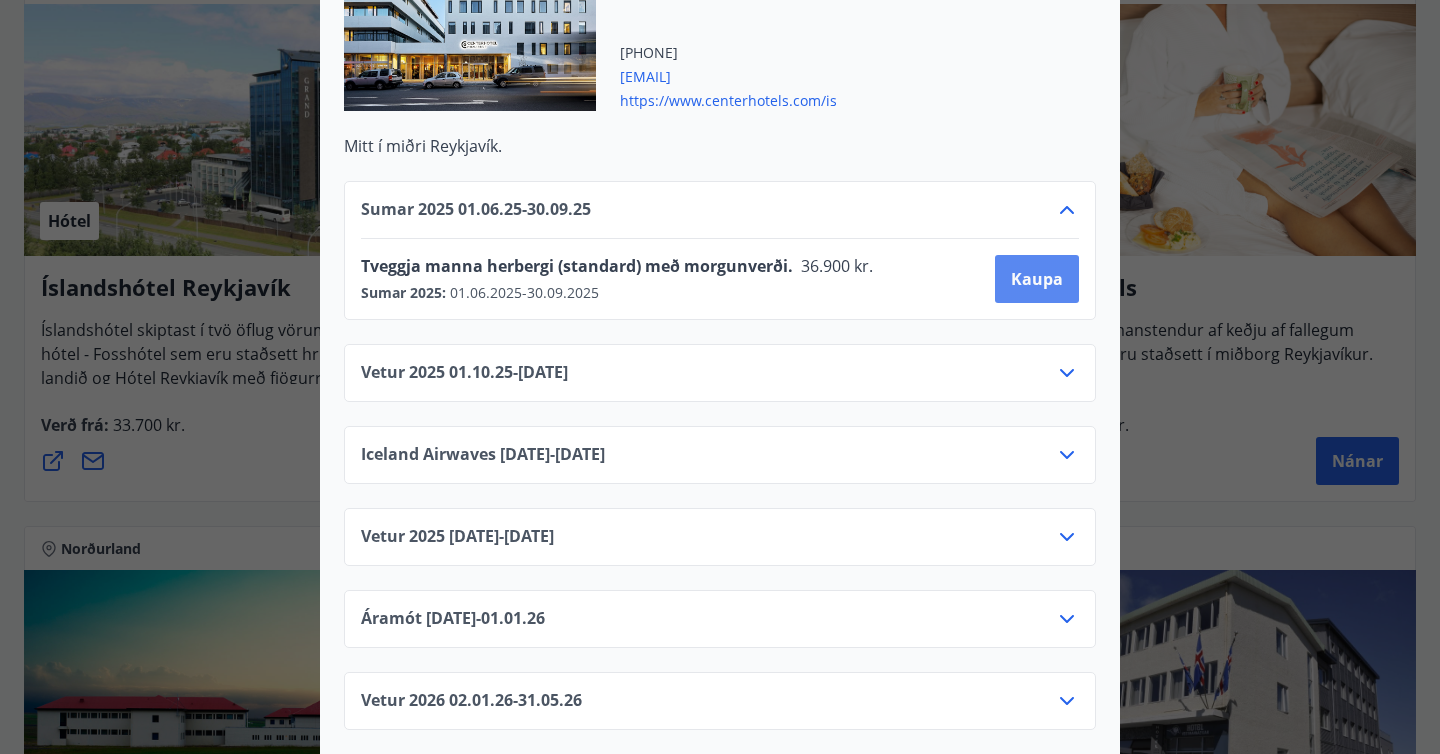 click on "Kaupa" at bounding box center (1037, 279) 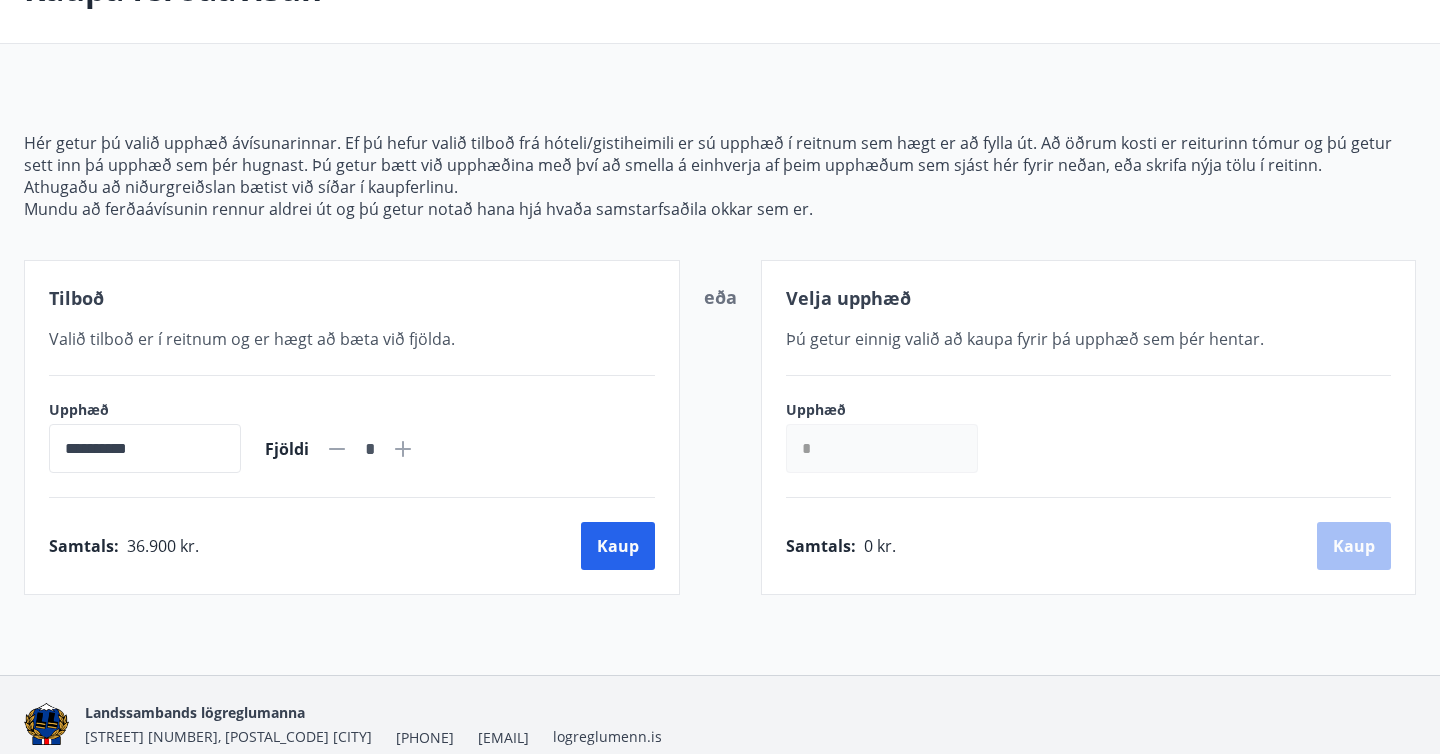 scroll, scrollTop: 234, scrollLeft: 0, axis: vertical 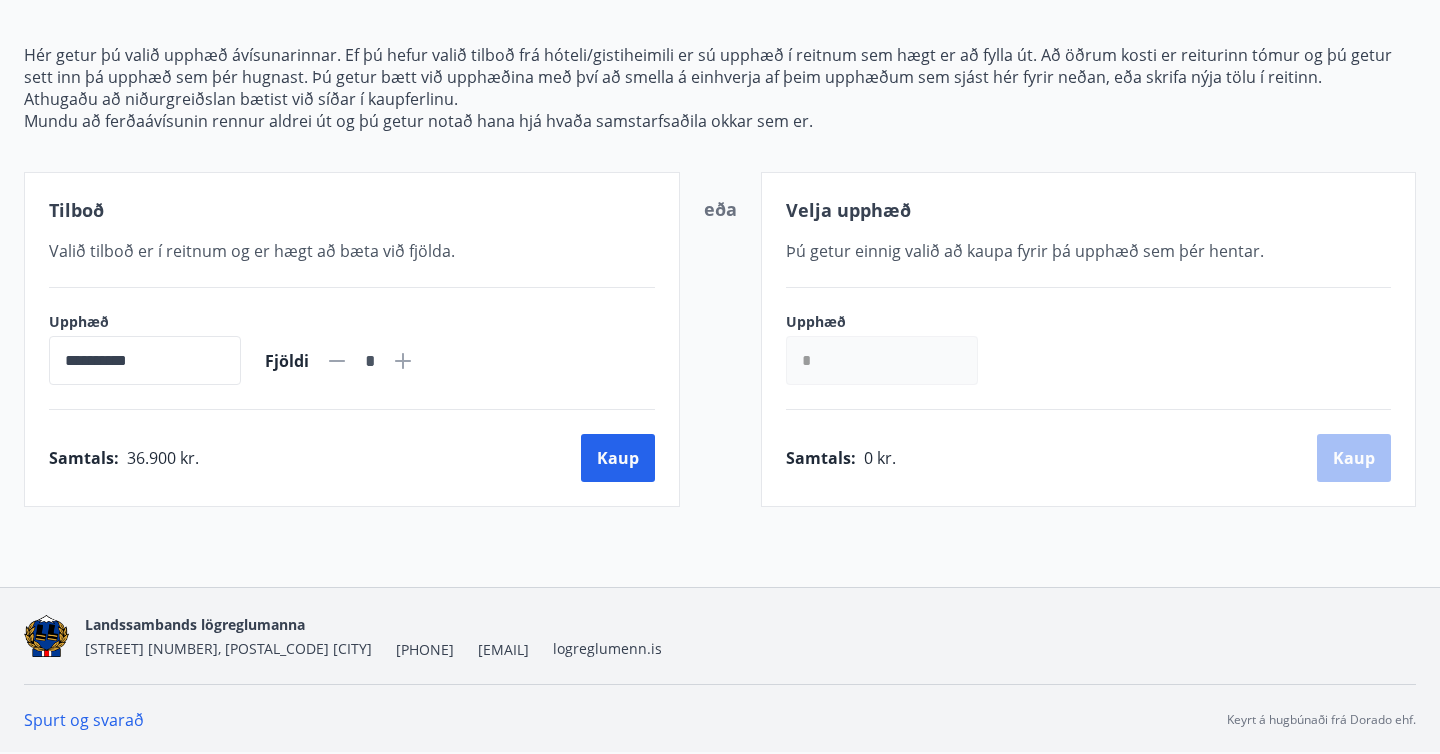 click 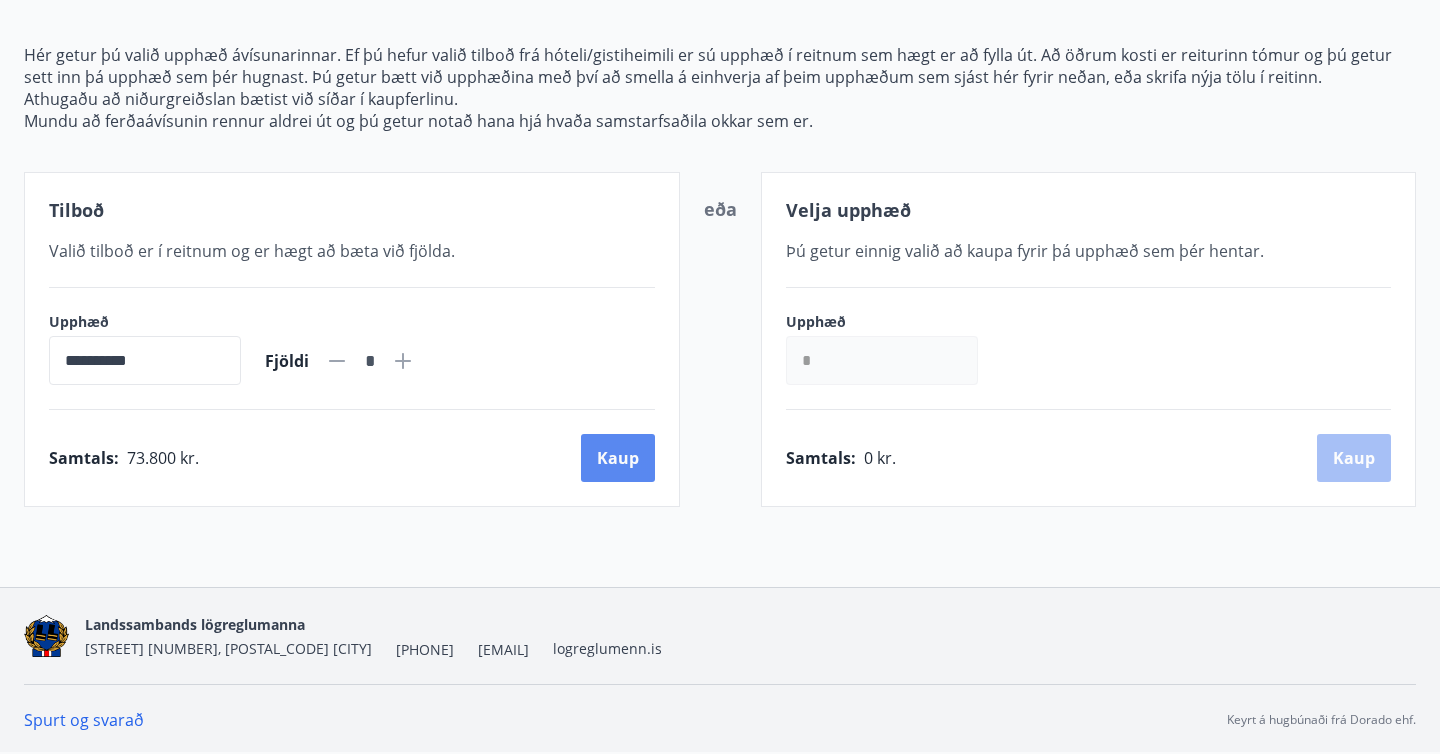 click on "Kaup" at bounding box center [618, 458] 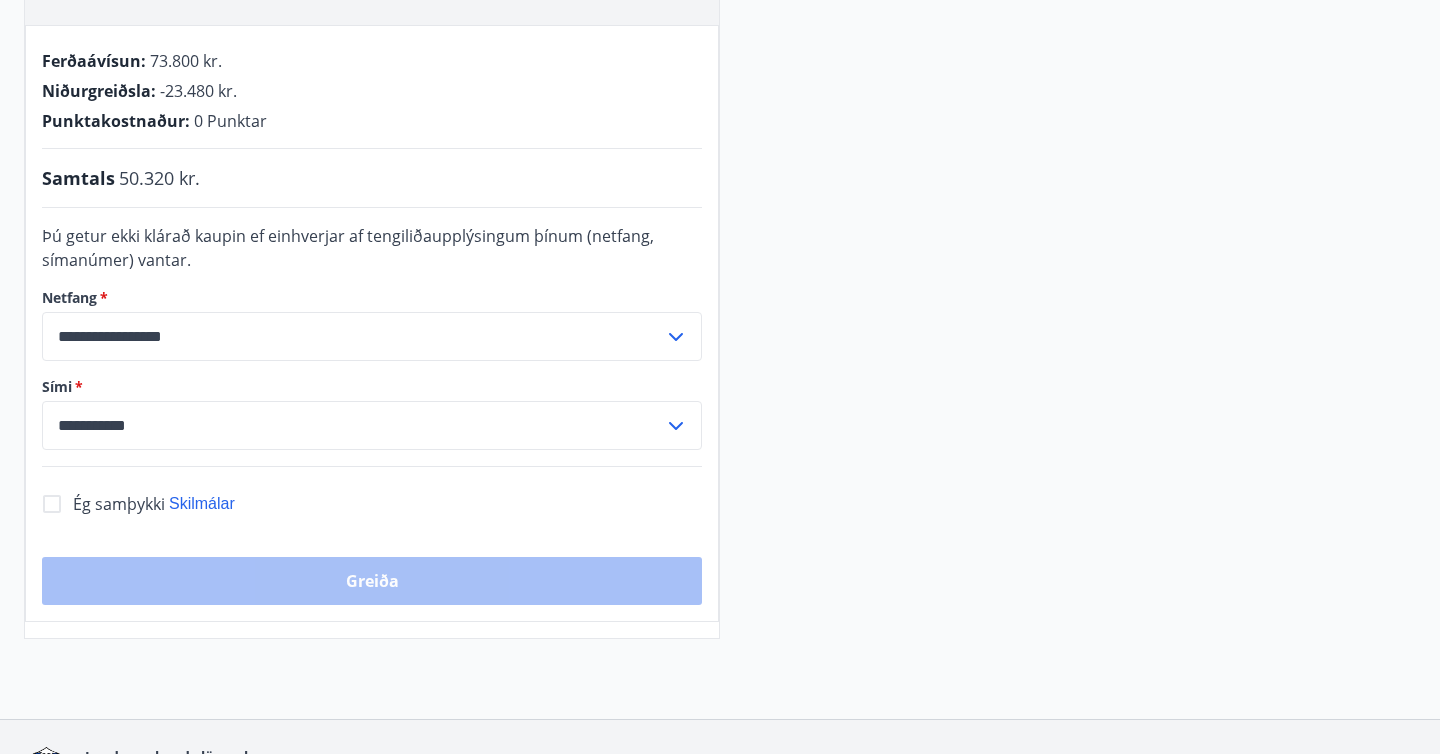 scroll, scrollTop: 451, scrollLeft: 0, axis: vertical 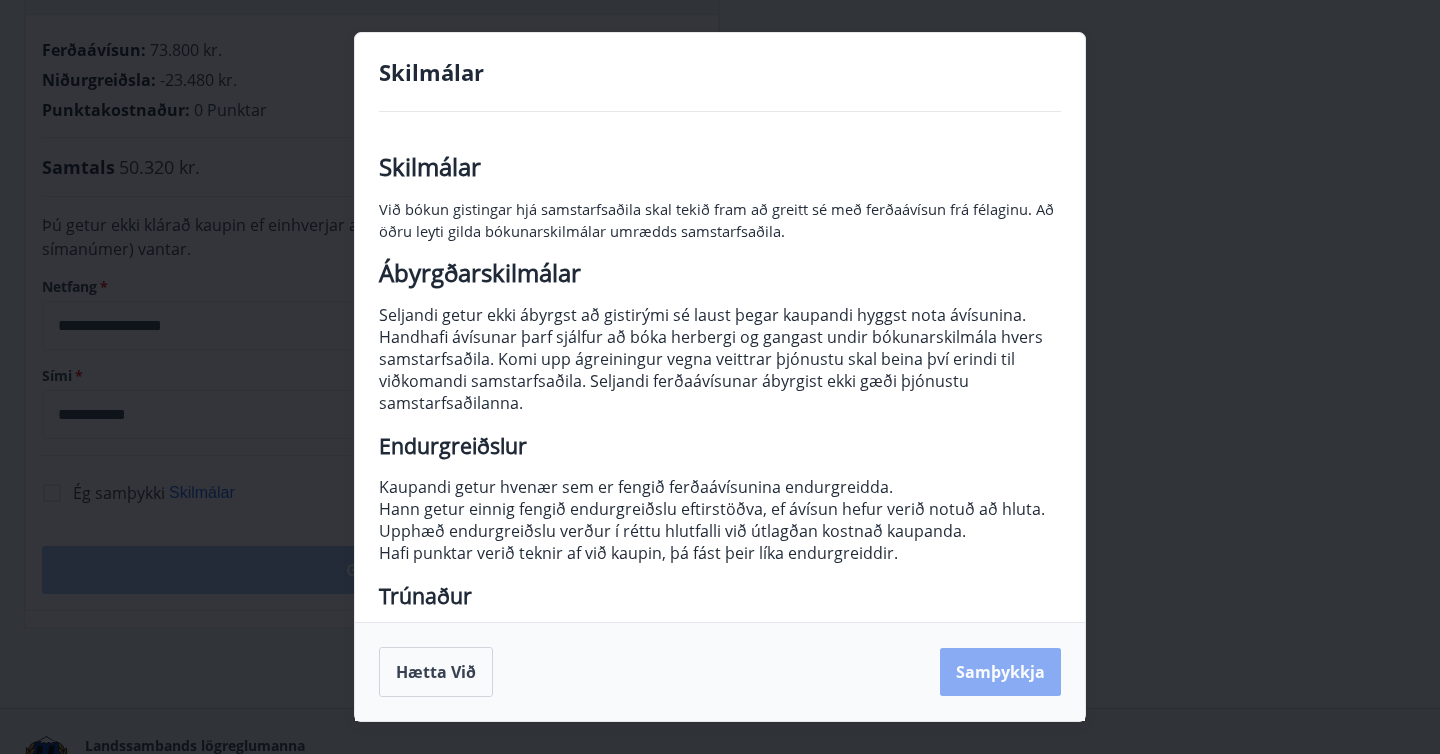 click on "Samþykkja" at bounding box center [1000, 672] 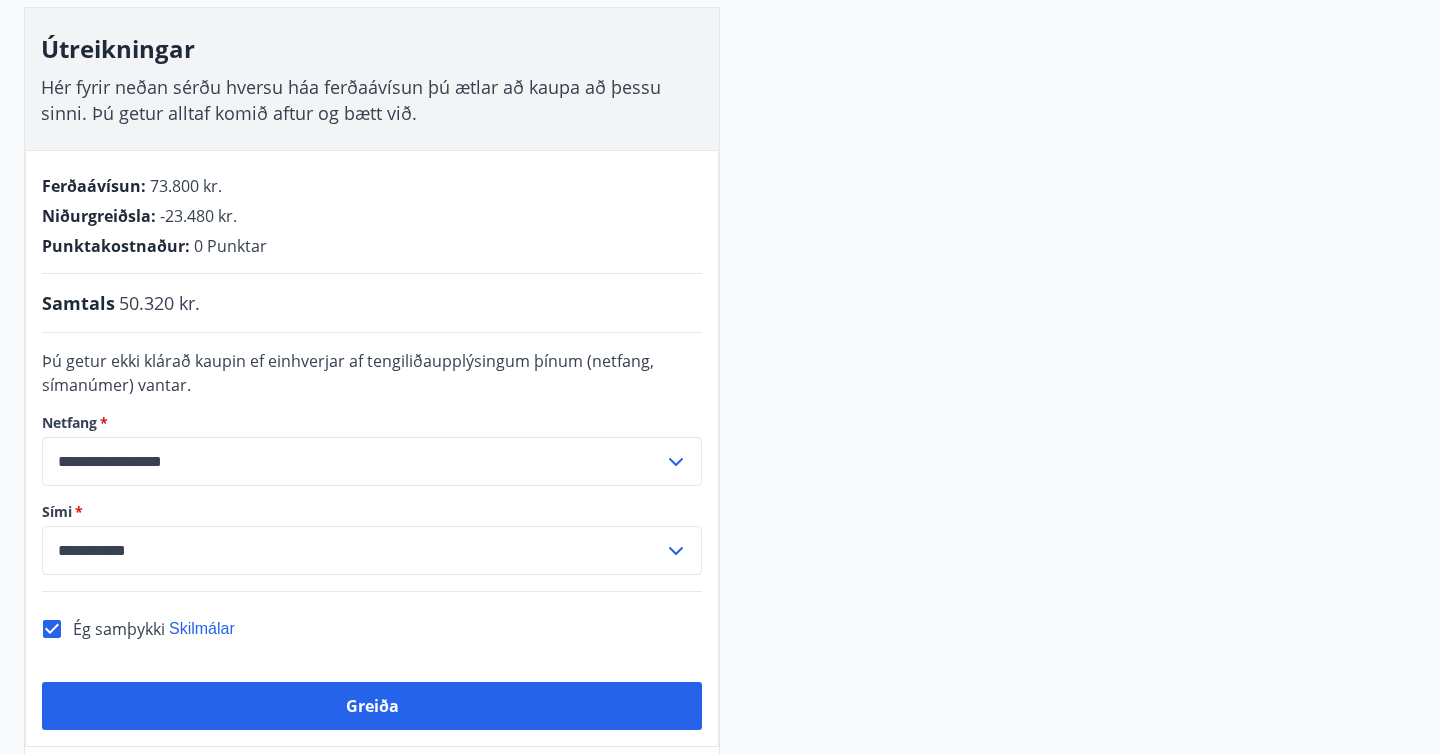 scroll, scrollTop: 314, scrollLeft: 0, axis: vertical 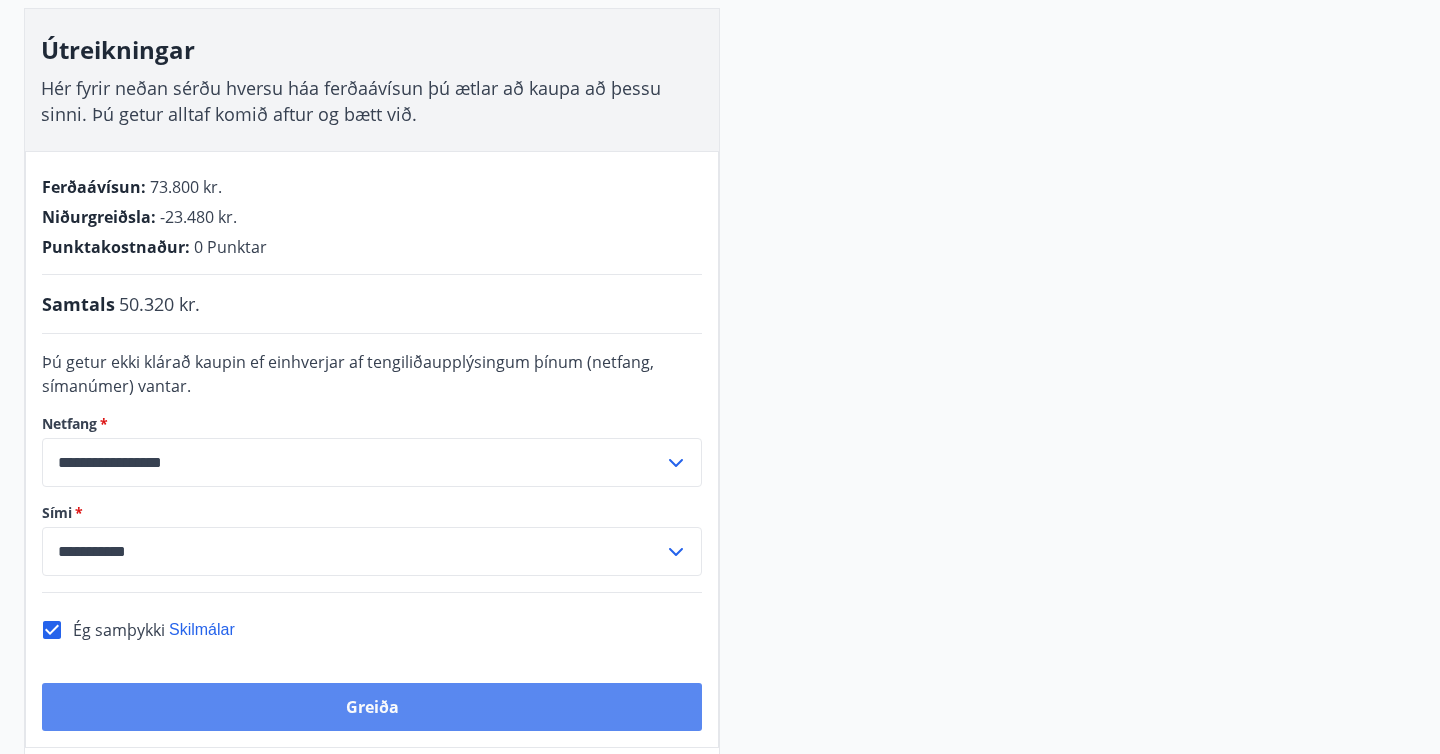 click on "Greiða" at bounding box center [372, 707] 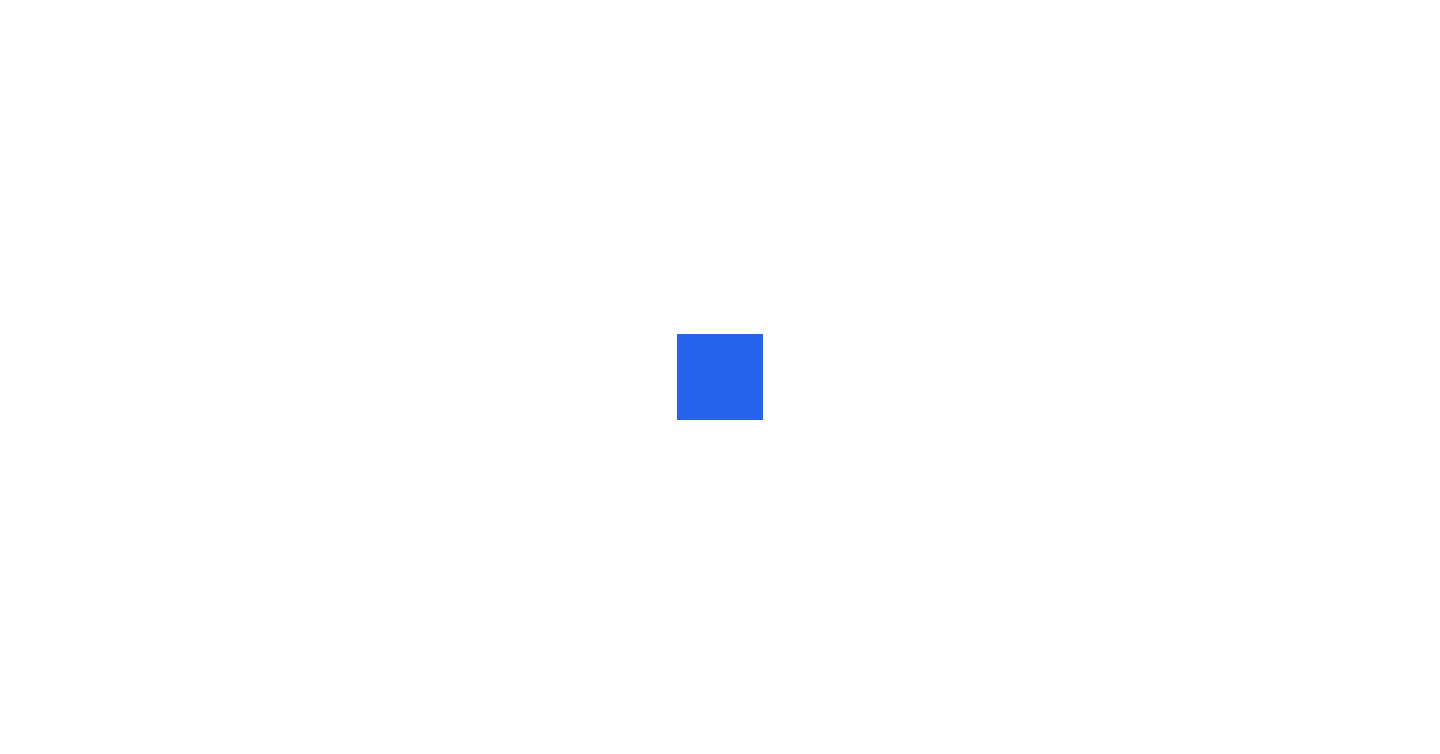 scroll, scrollTop: 0, scrollLeft: 0, axis: both 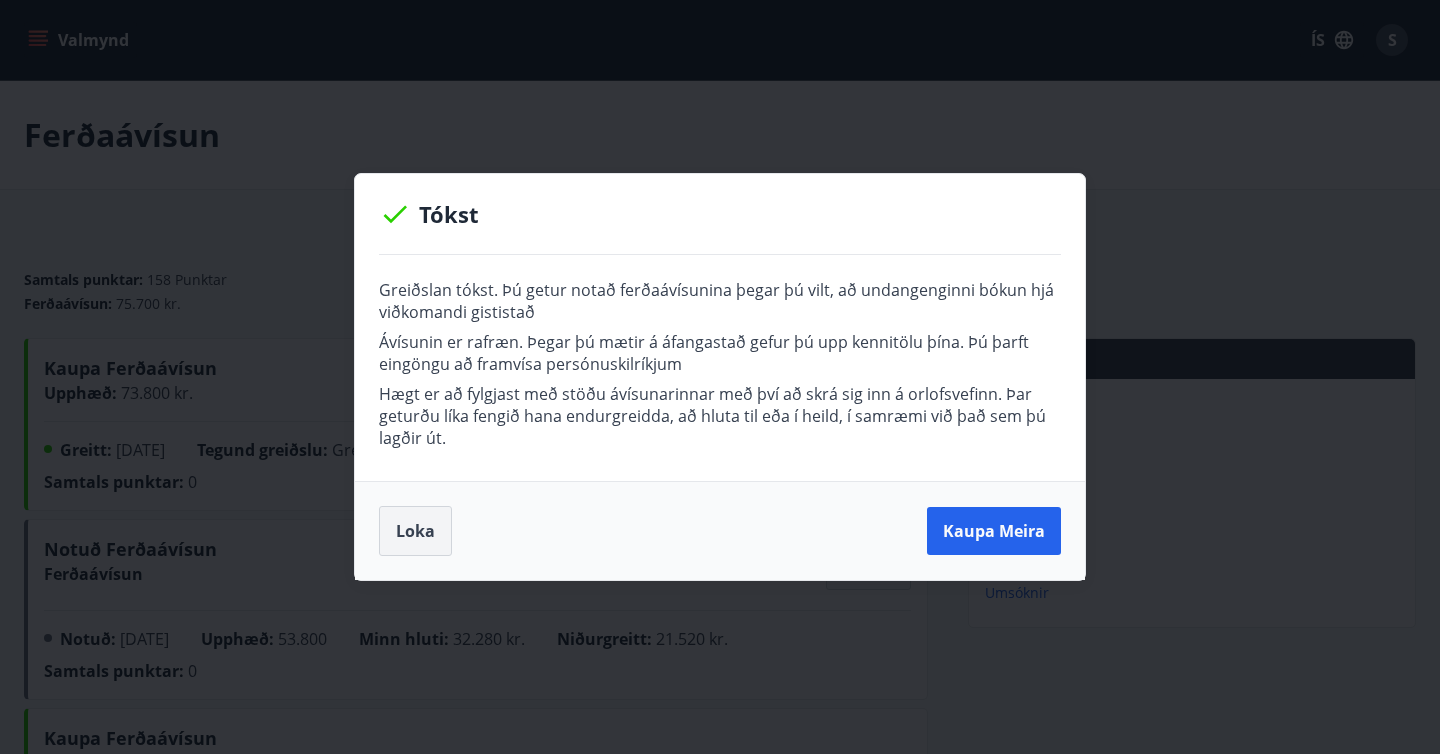 click on "Loka" at bounding box center [415, 531] 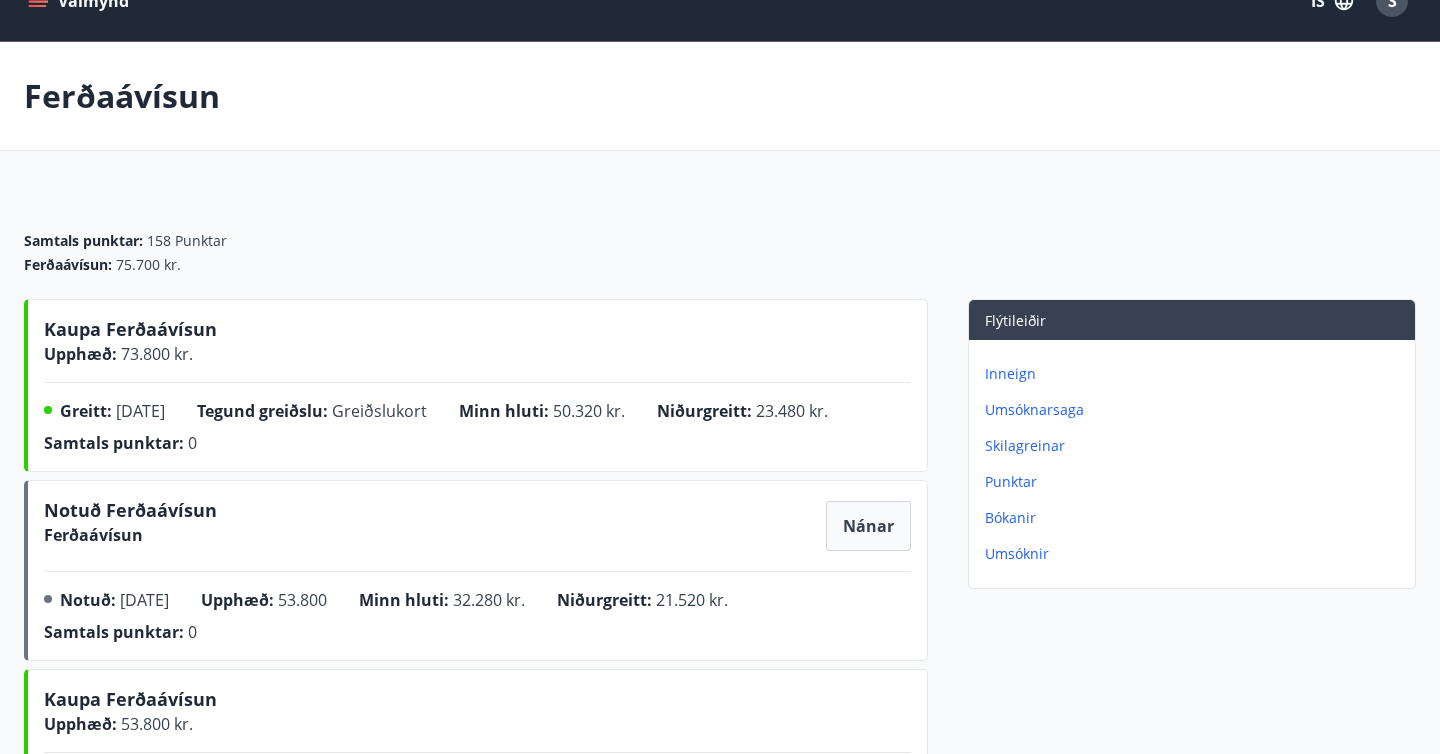 scroll, scrollTop: 50, scrollLeft: 0, axis: vertical 